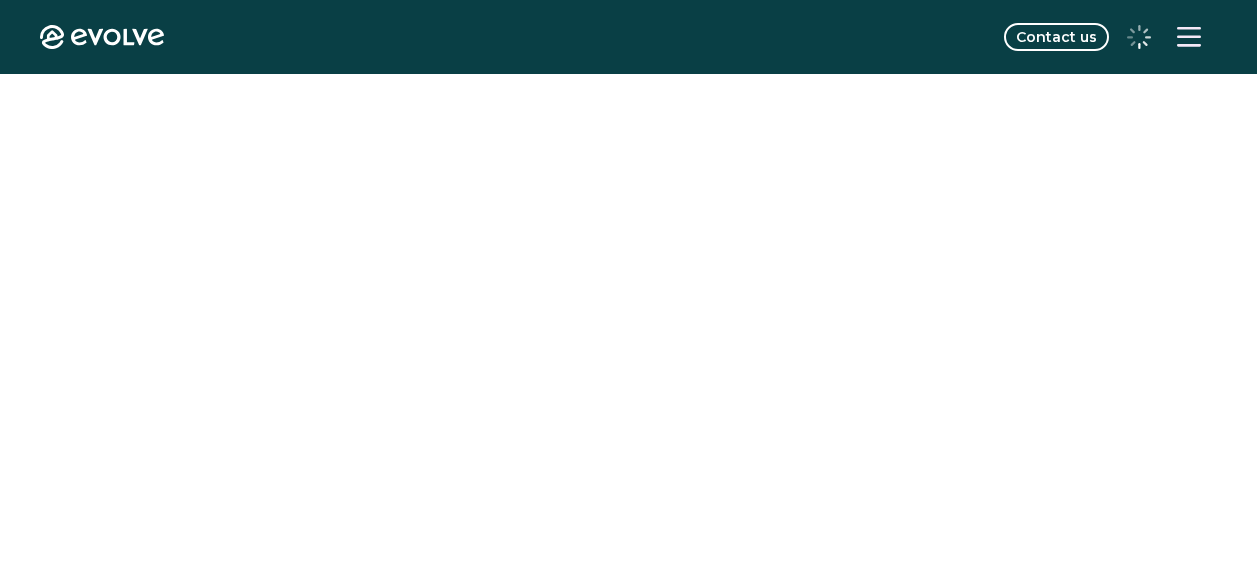 scroll, scrollTop: 0, scrollLeft: 0, axis: both 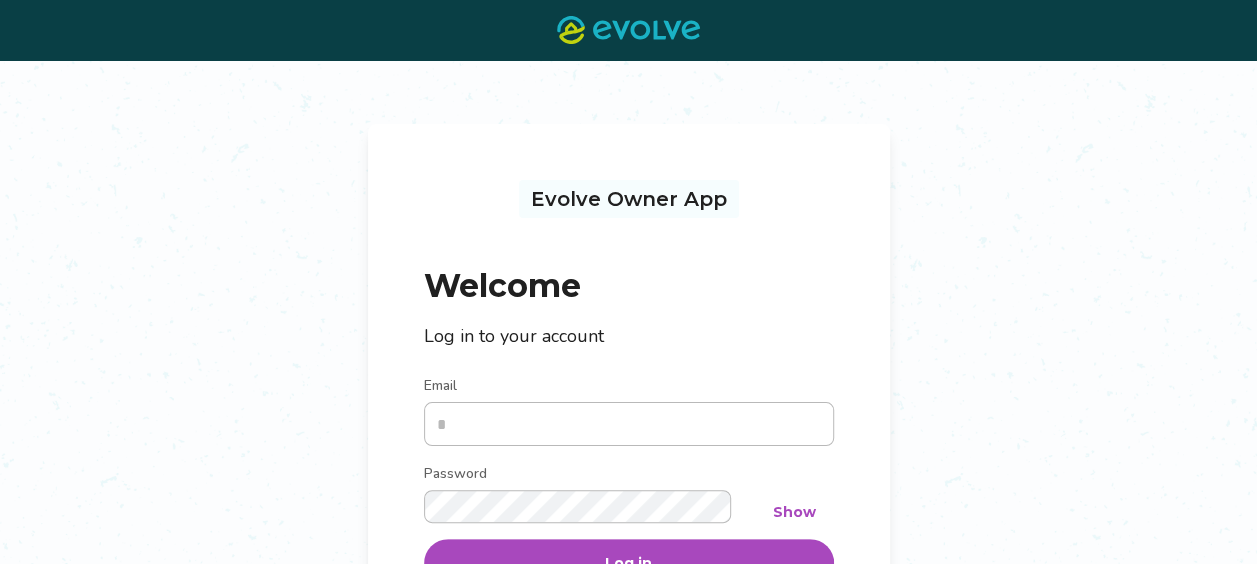 type on "**********" 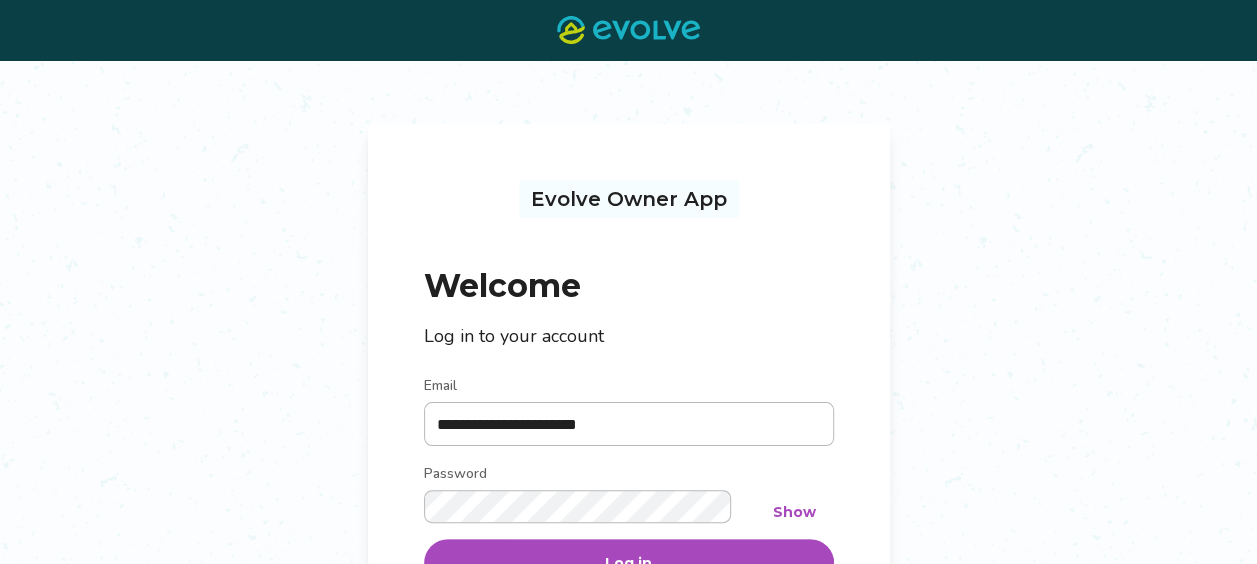 click on "Log in" at bounding box center [629, 563] 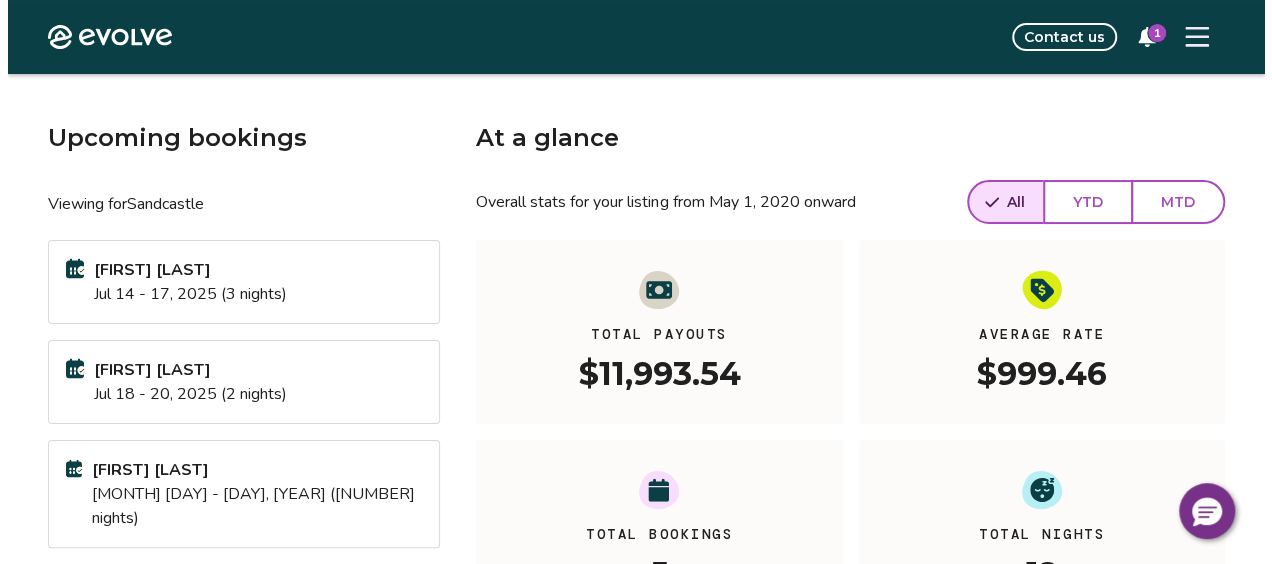 scroll, scrollTop: 80, scrollLeft: 0, axis: vertical 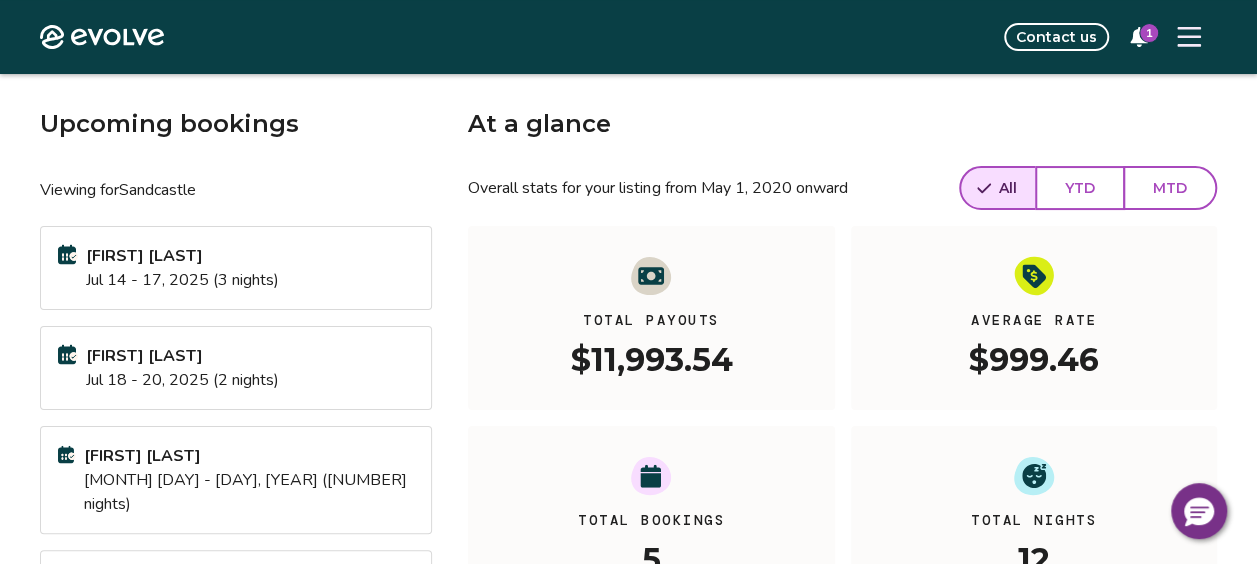 click on "1" at bounding box center [1139, 37] 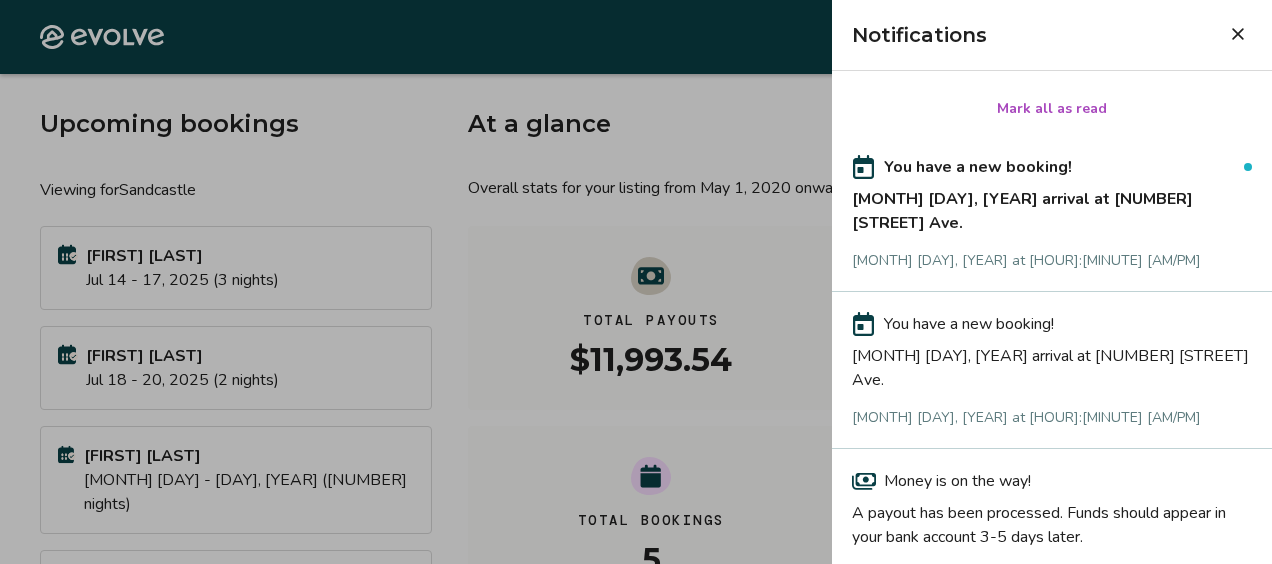 click on "You have a new booking! Jun 12, 2026 arrival at 5 Read Ave. Jul 12, 2025 at 9:41 PM" at bounding box center (1052, 213) 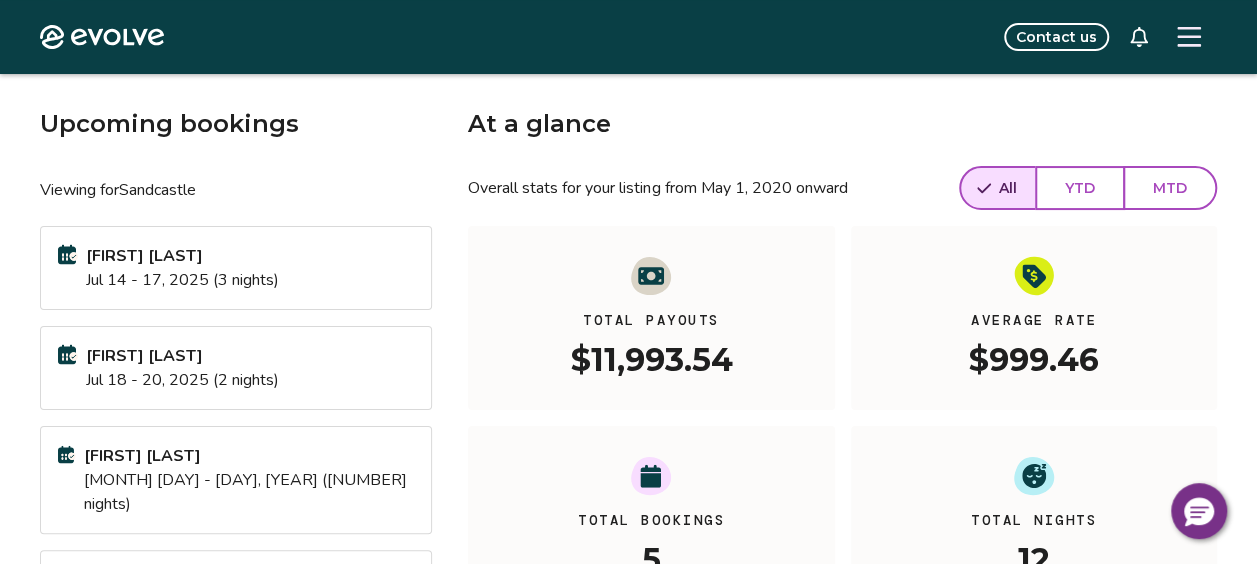 click at bounding box center (1189, 37) 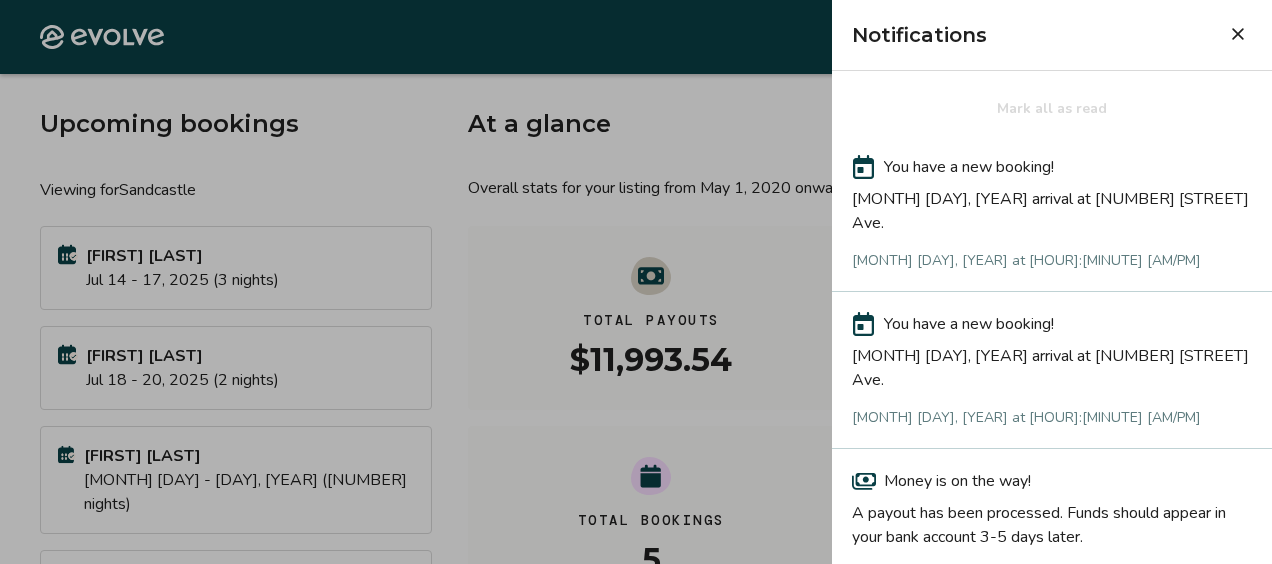 click on "Jul 27, 2025 arrival at 5 Read Ave." at bounding box center [1052, 364] 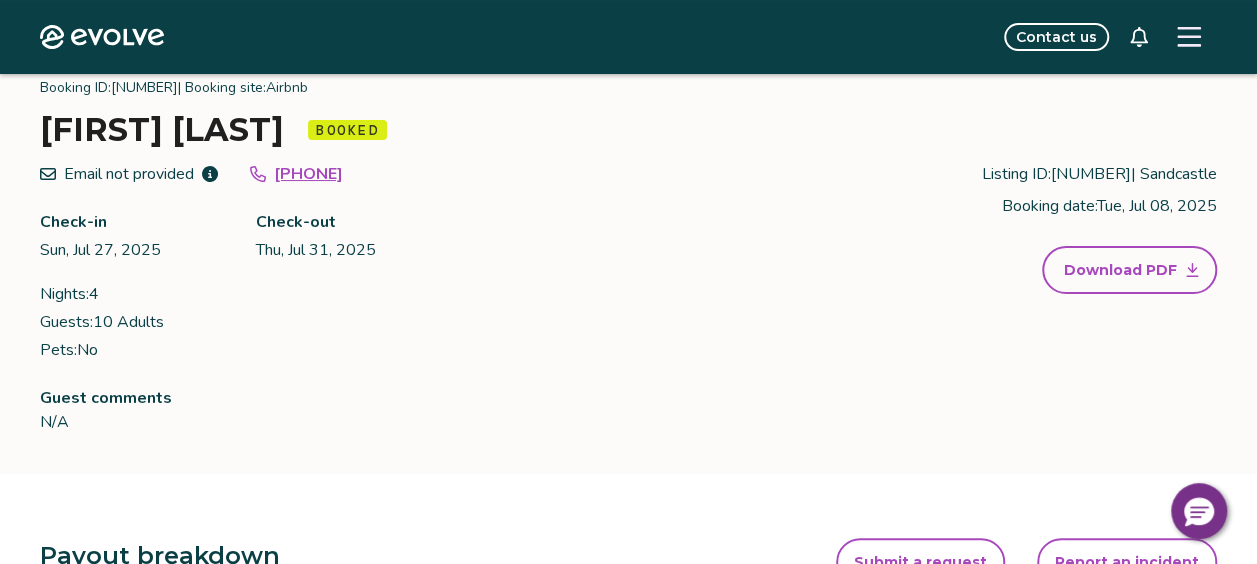 click 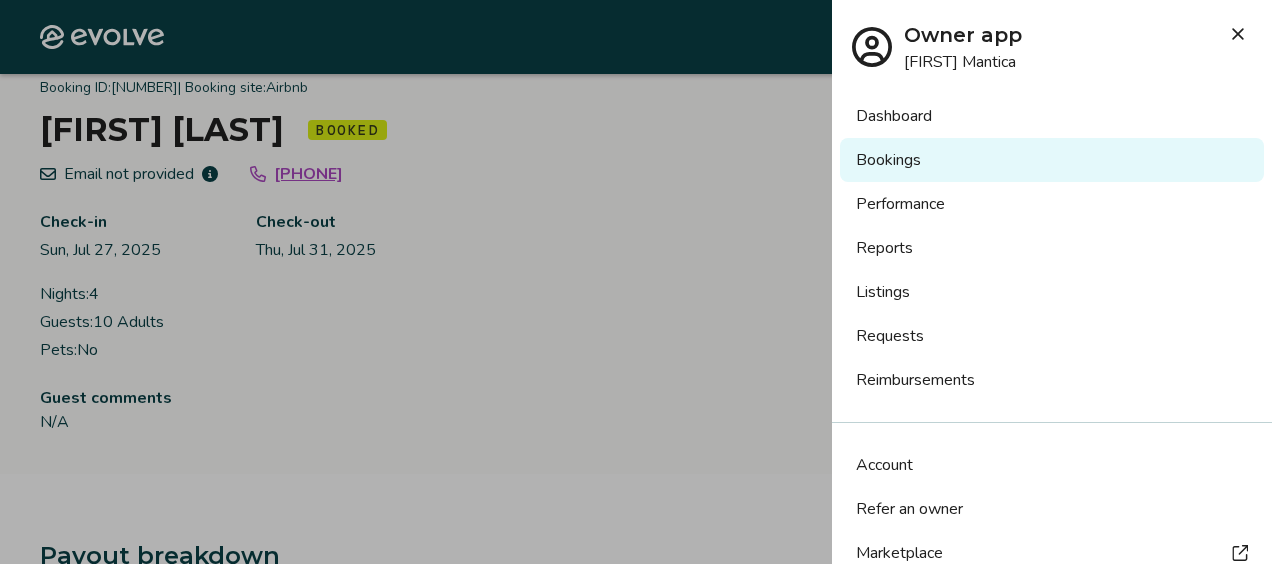 click on "Bookings" at bounding box center [1052, 160] 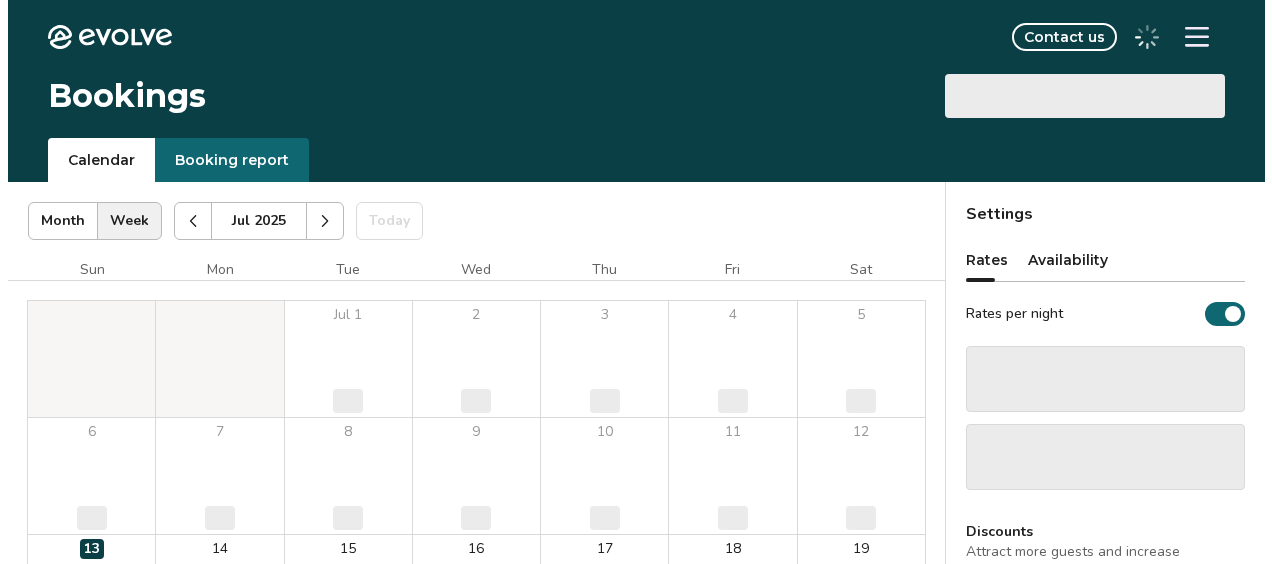 scroll, scrollTop: 0, scrollLeft: 0, axis: both 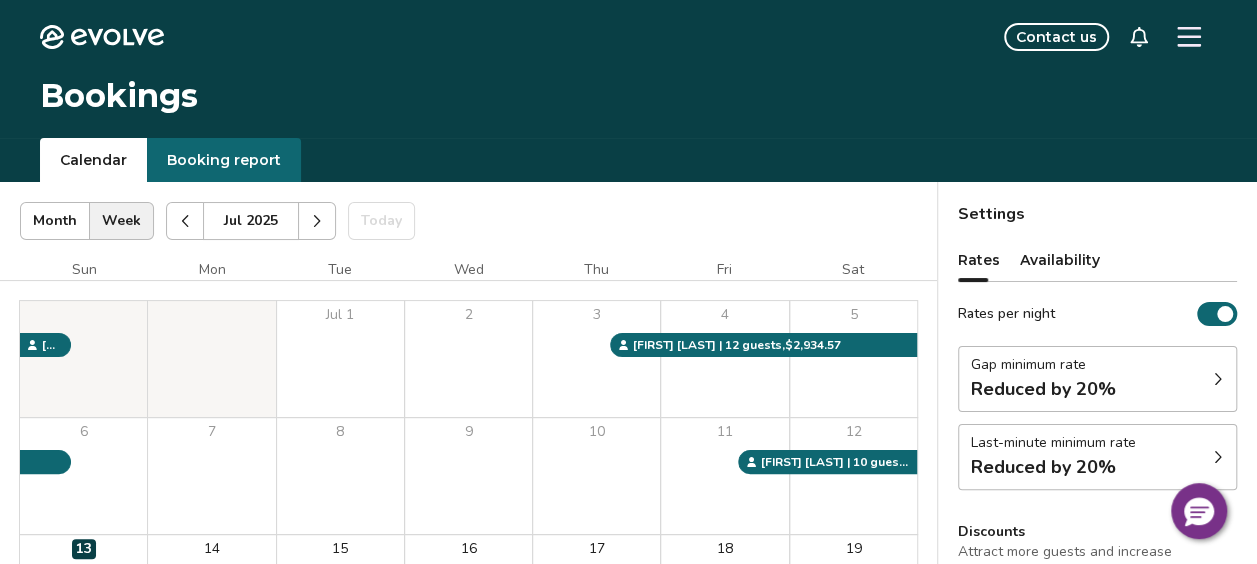 click at bounding box center [1189, 37] 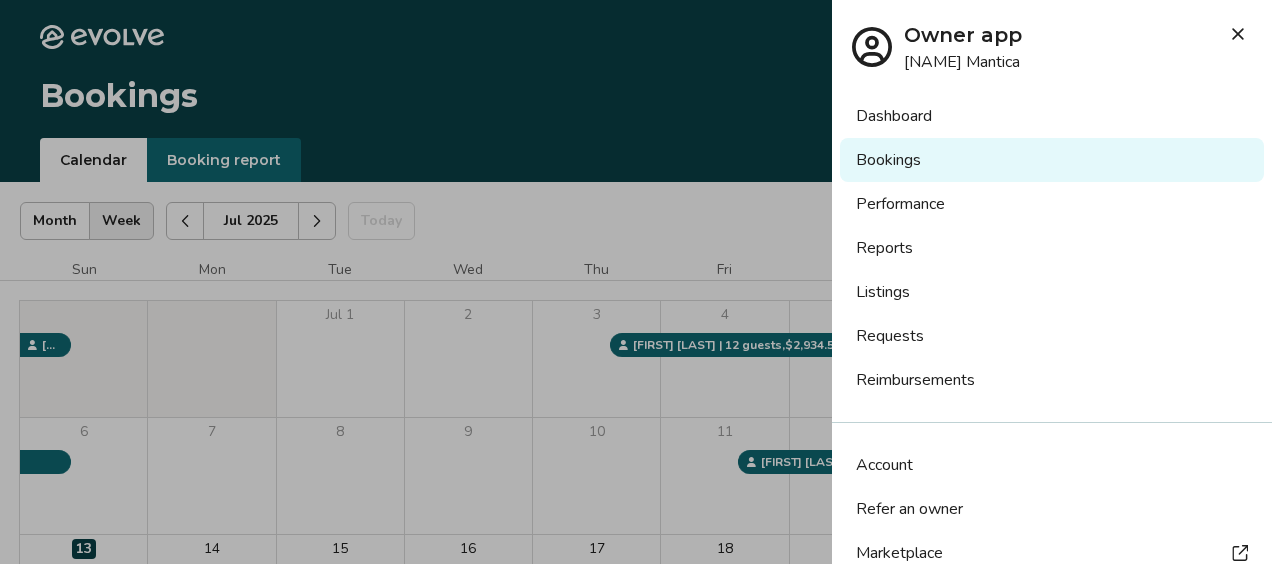 click on "Reports" at bounding box center [1052, 248] 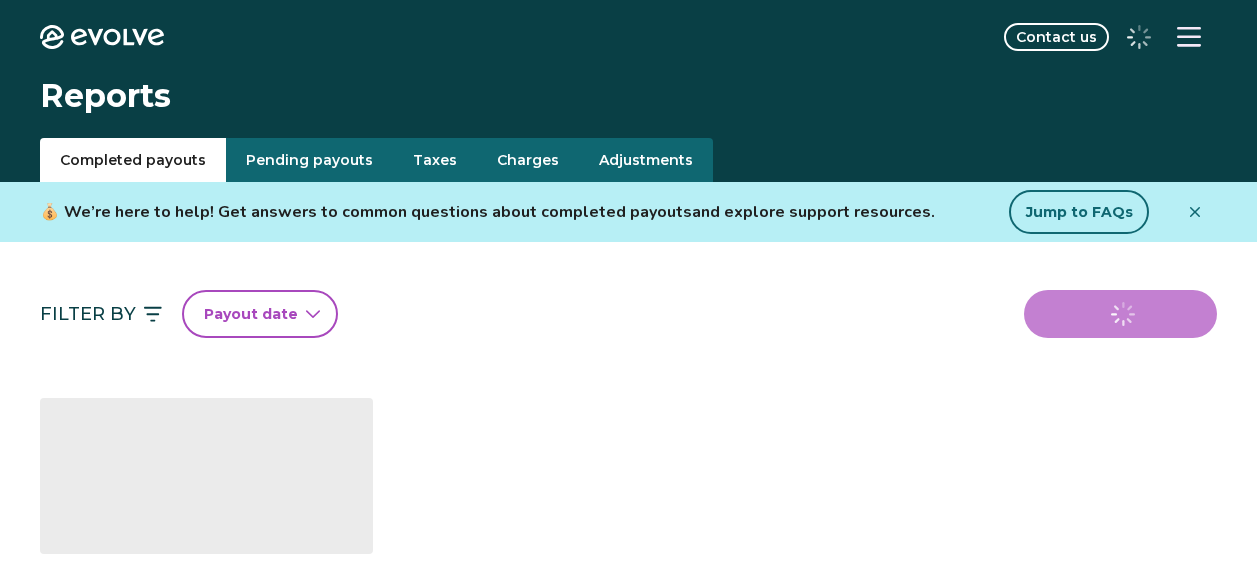 scroll, scrollTop: 0, scrollLeft: 0, axis: both 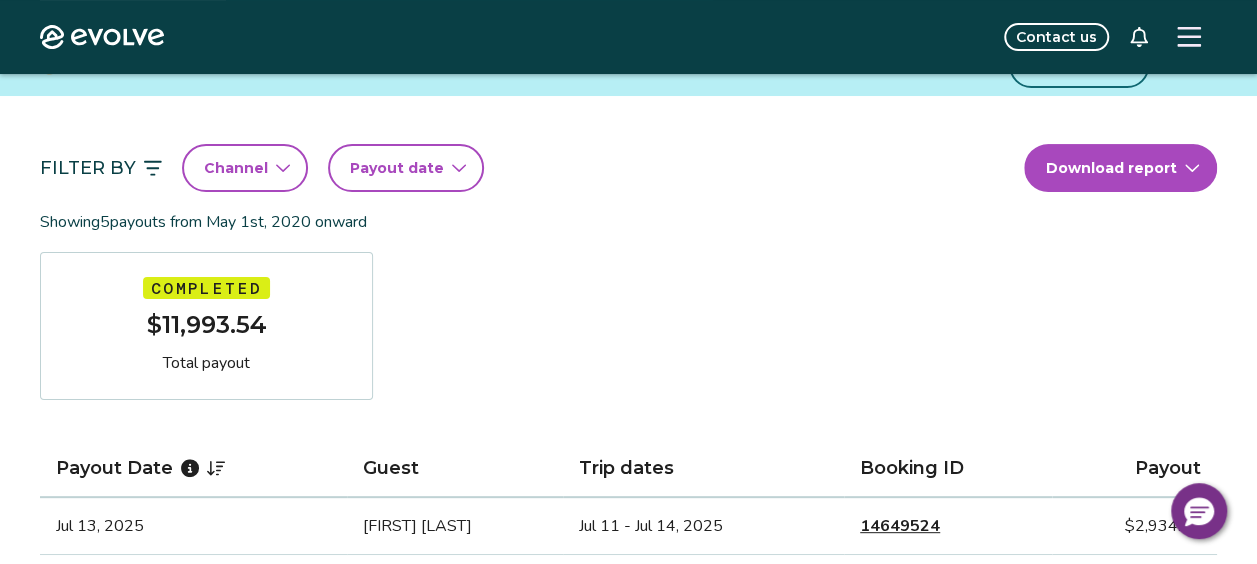 click on "14649524" at bounding box center (900, 526) 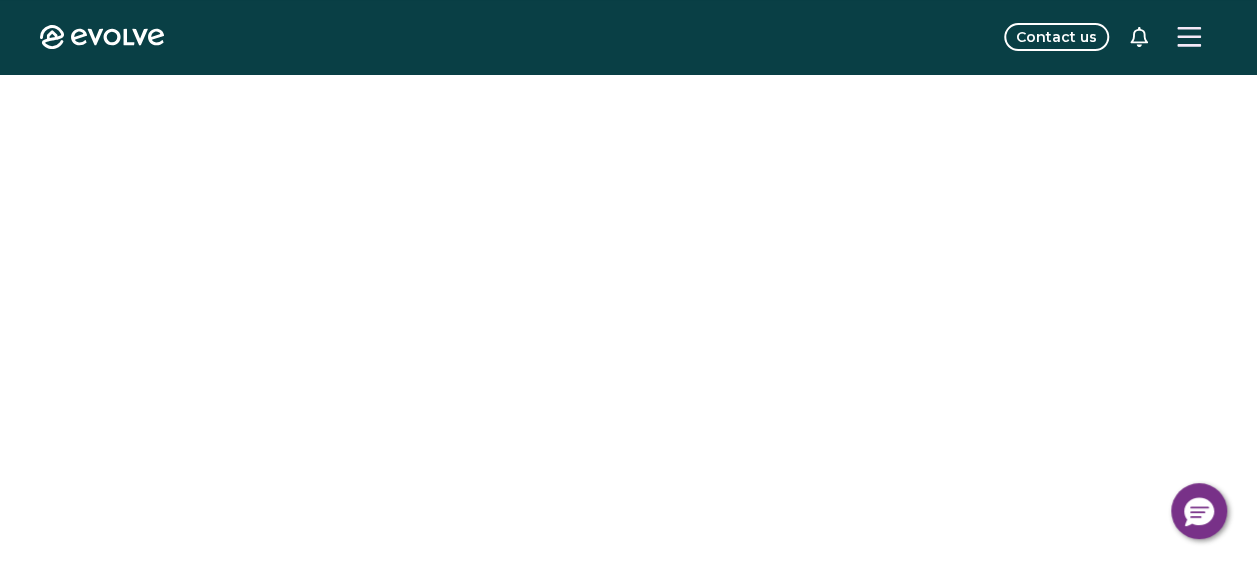 scroll, scrollTop: 0, scrollLeft: 0, axis: both 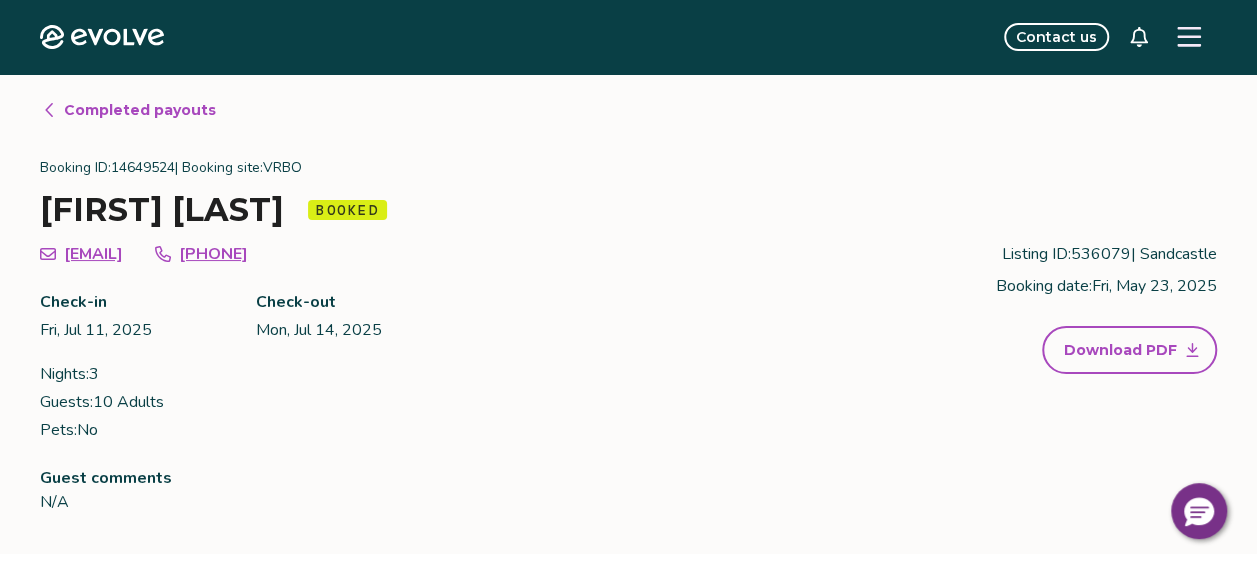 click on "Completed payouts" at bounding box center (140, 110) 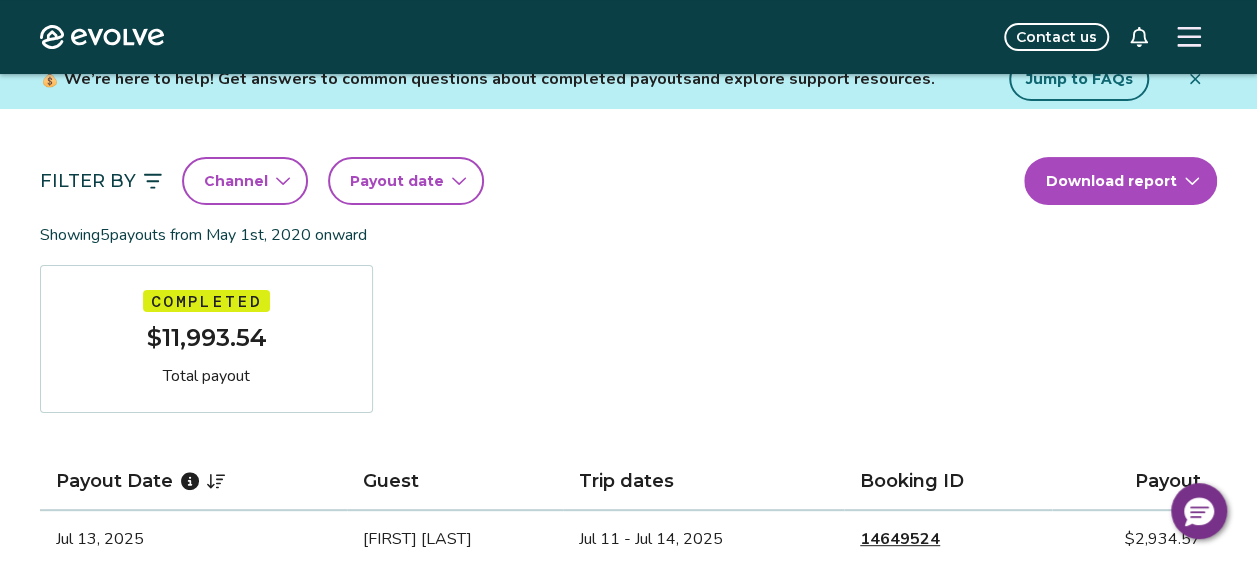 scroll, scrollTop: 200, scrollLeft: 0, axis: vertical 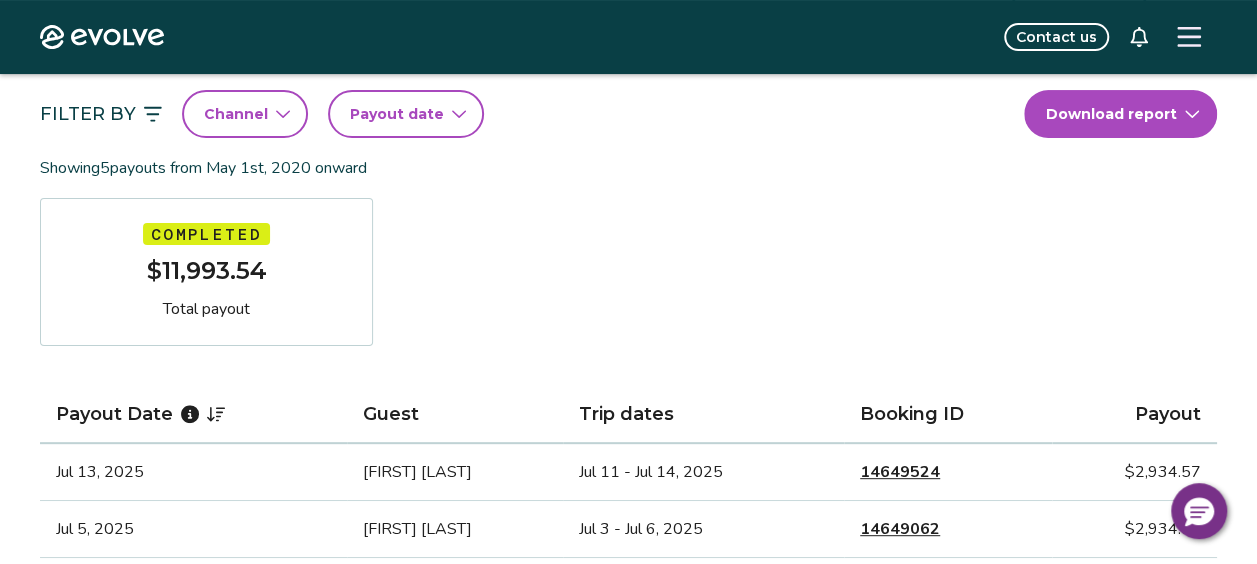 click on "Jul 11 - Jul 14, 2025" at bounding box center [703, 472] 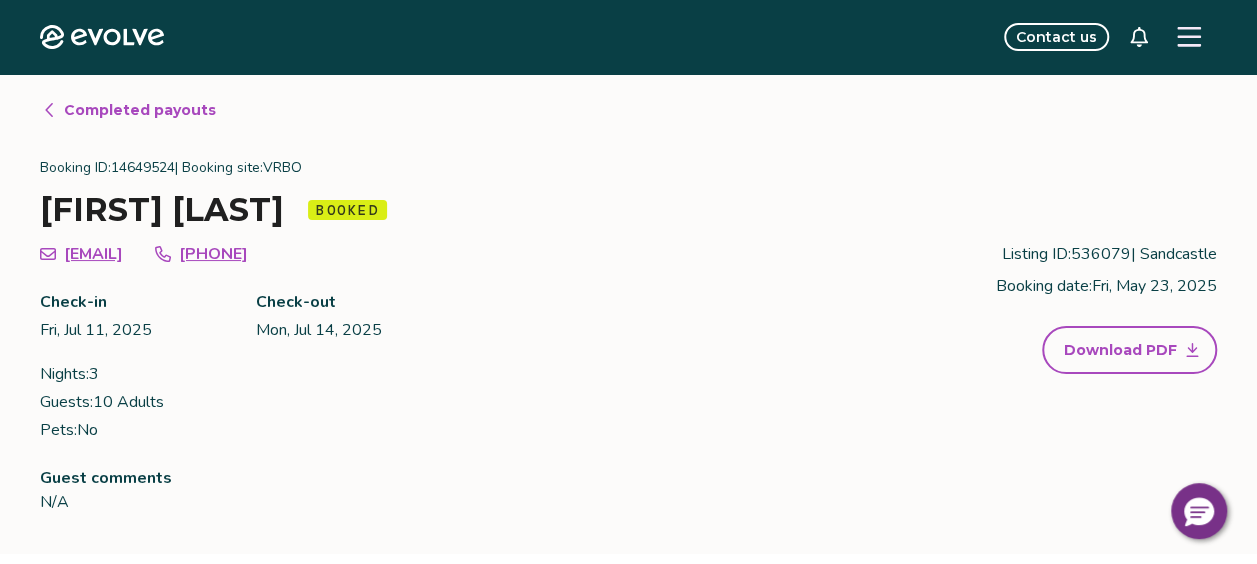 click on "Download PDF" at bounding box center (1120, 350) 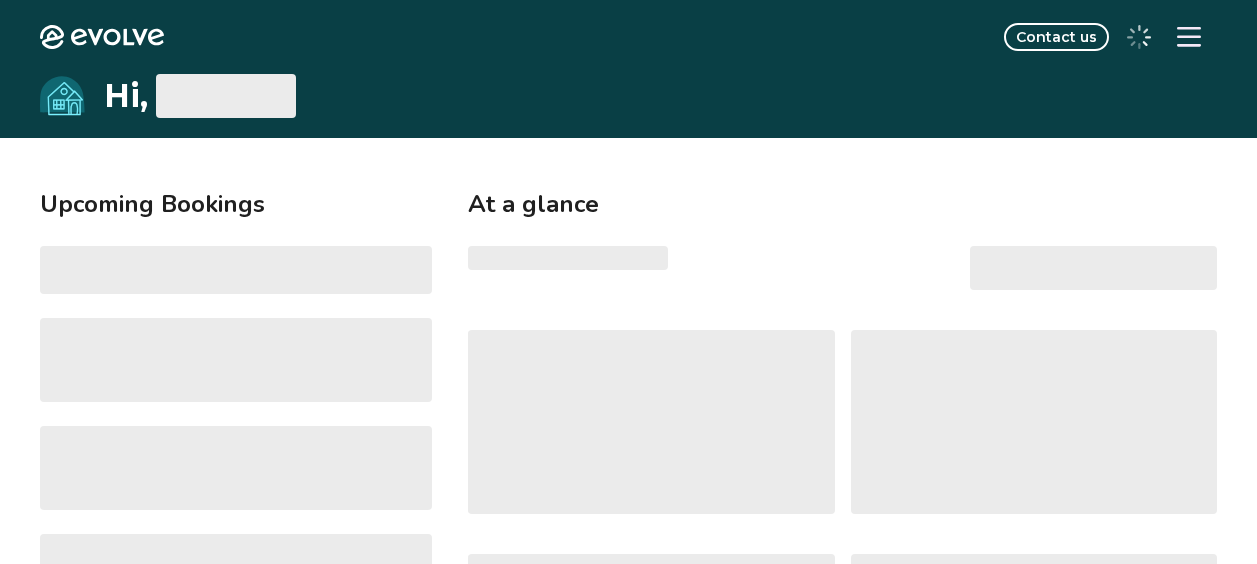 scroll, scrollTop: 0, scrollLeft: 0, axis: both 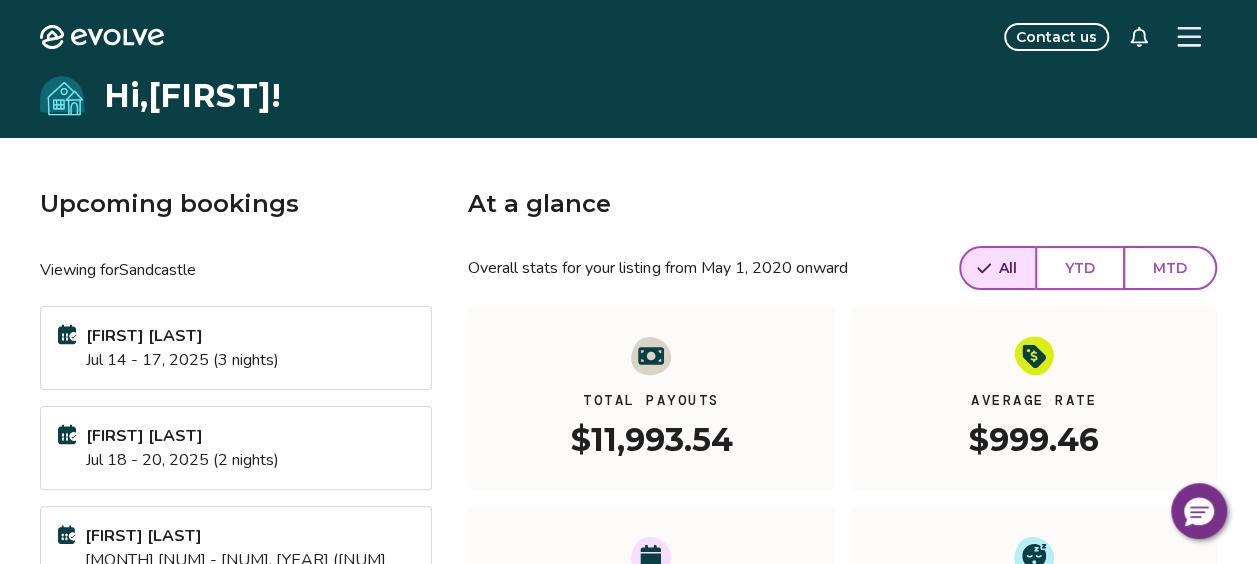 click 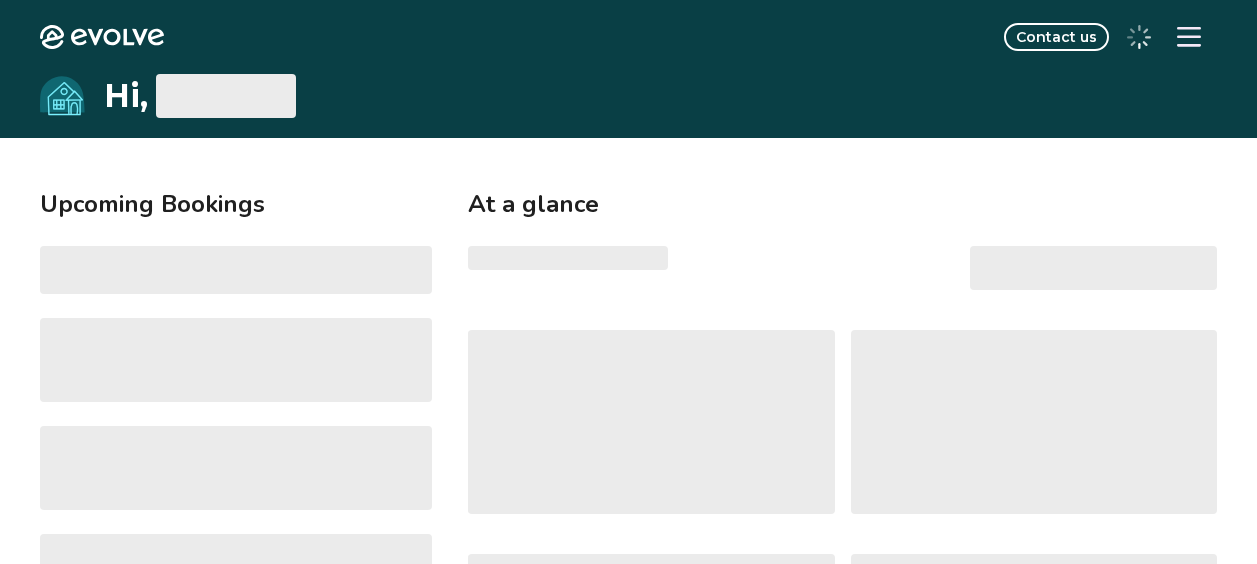 scroll, scrollTop: 0, scrollLeft: 0, axis: both 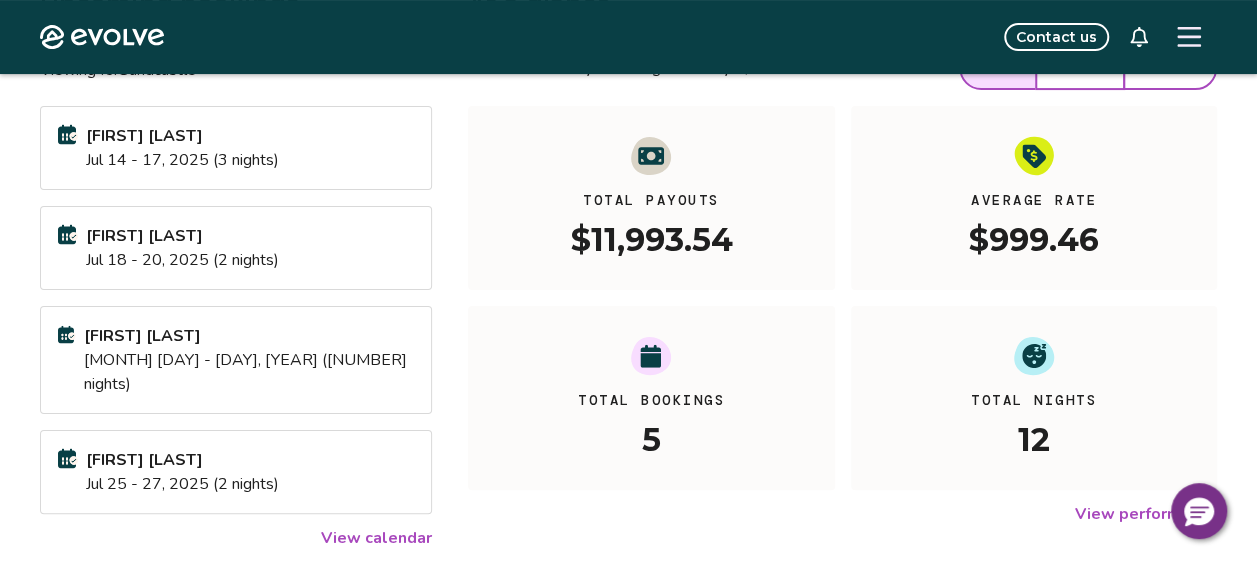 click 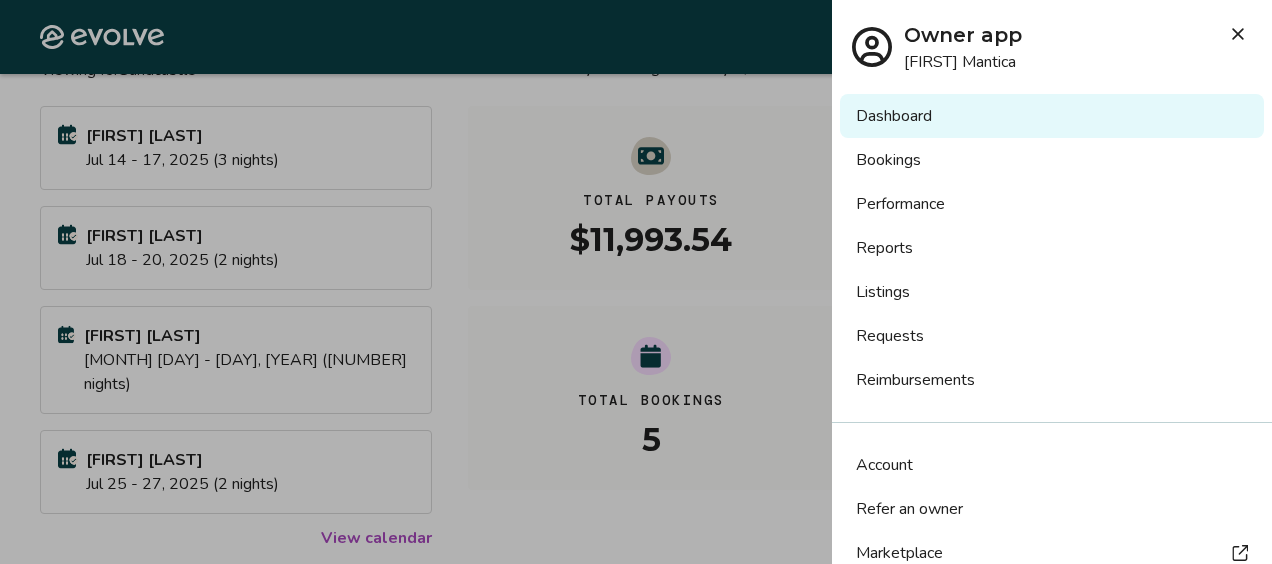click on "Listings" at bounding box center [1052, 292] 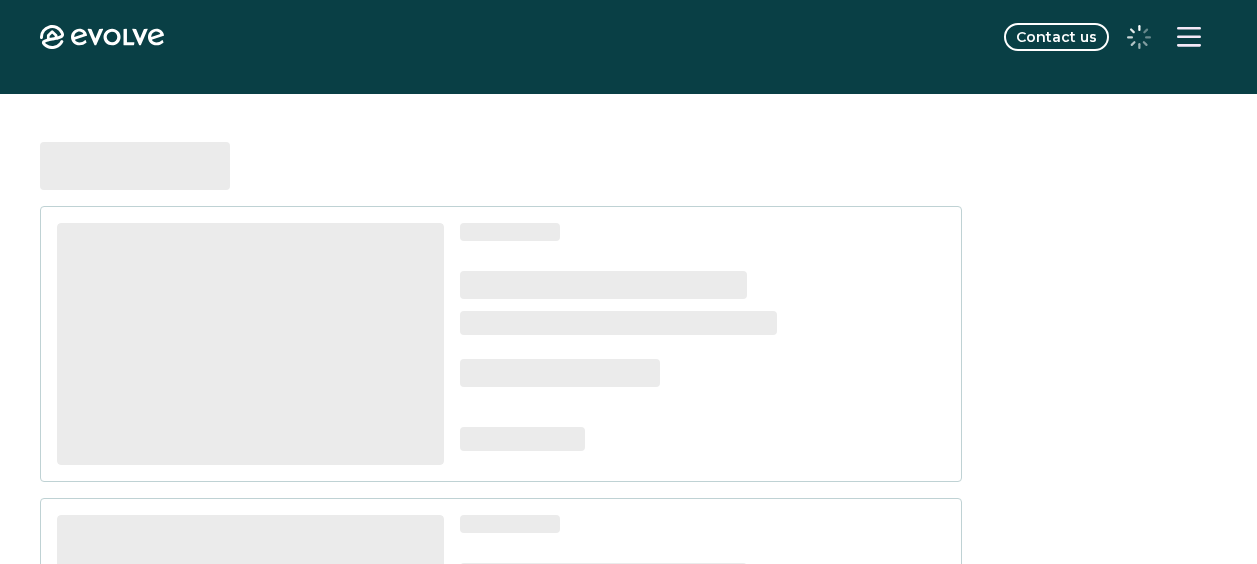 scroll, scrollTop: 0, scrollLeft: 0, axis: both 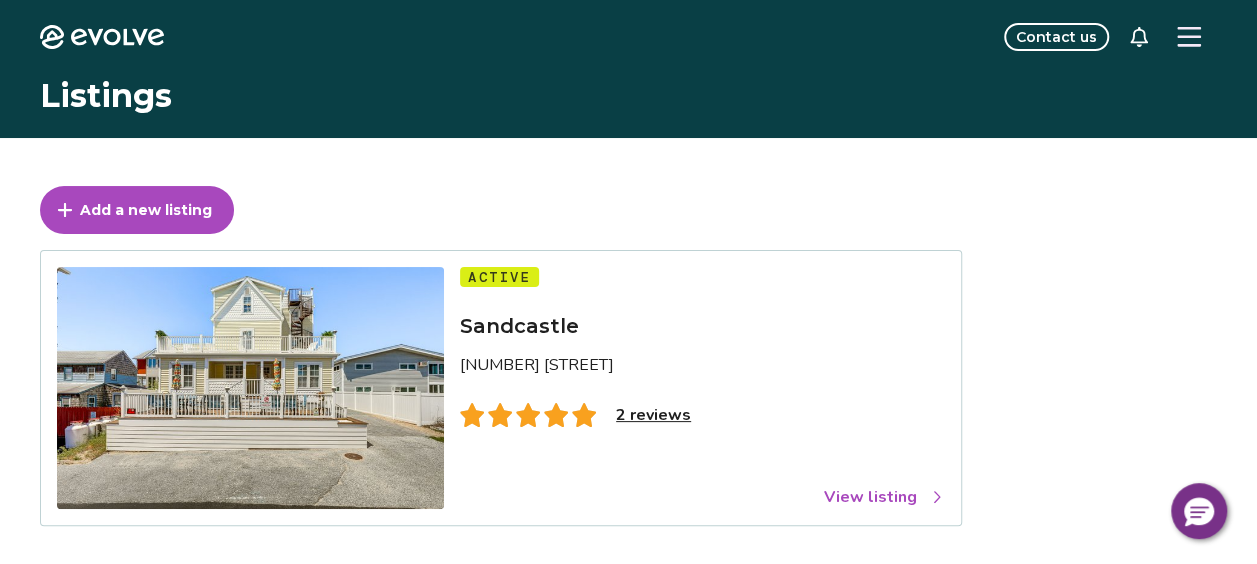 click on "View listing" at bounding box center (884, 497) 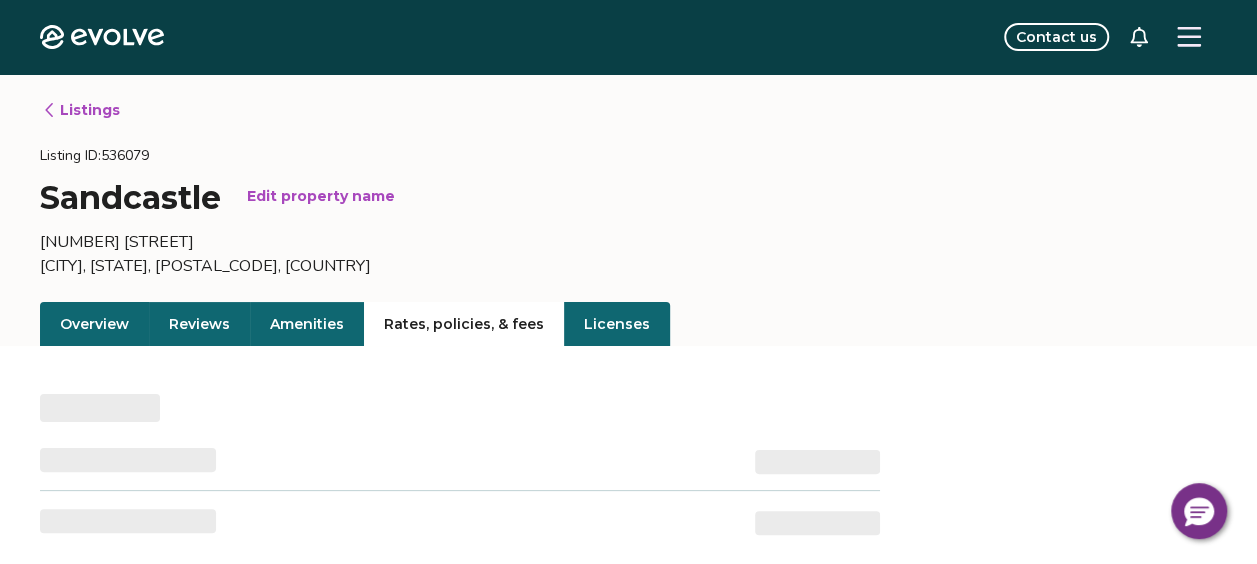 click on "Rates, policies, & fees" at bounding box center (464, 324) 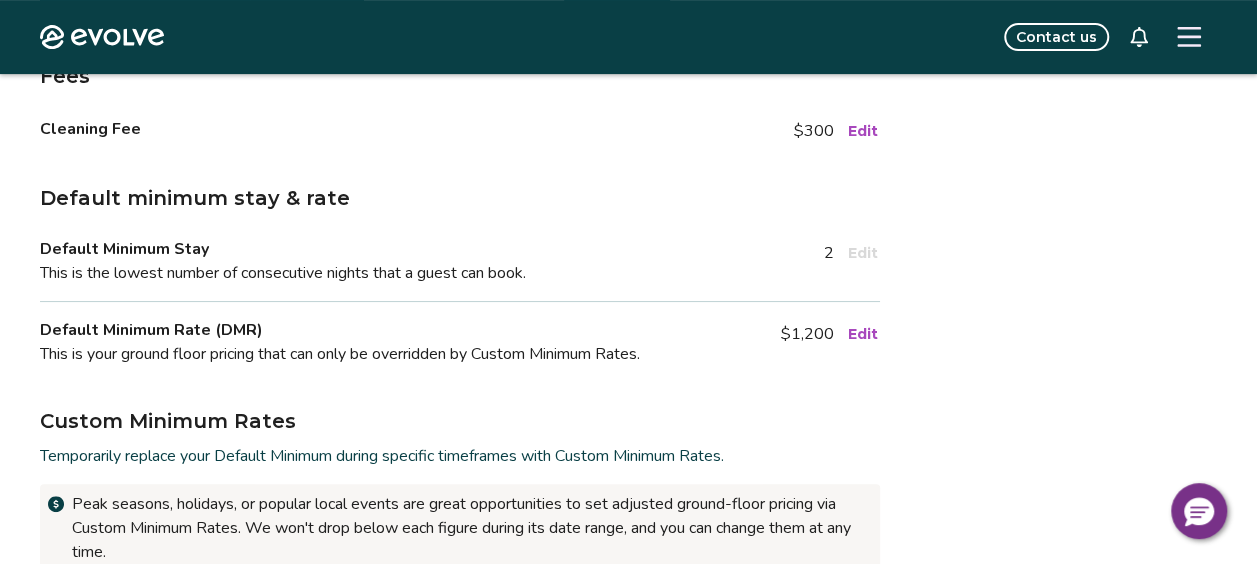 scroll, scrollTop: 346, scrollLeft: 0, axis: vertical 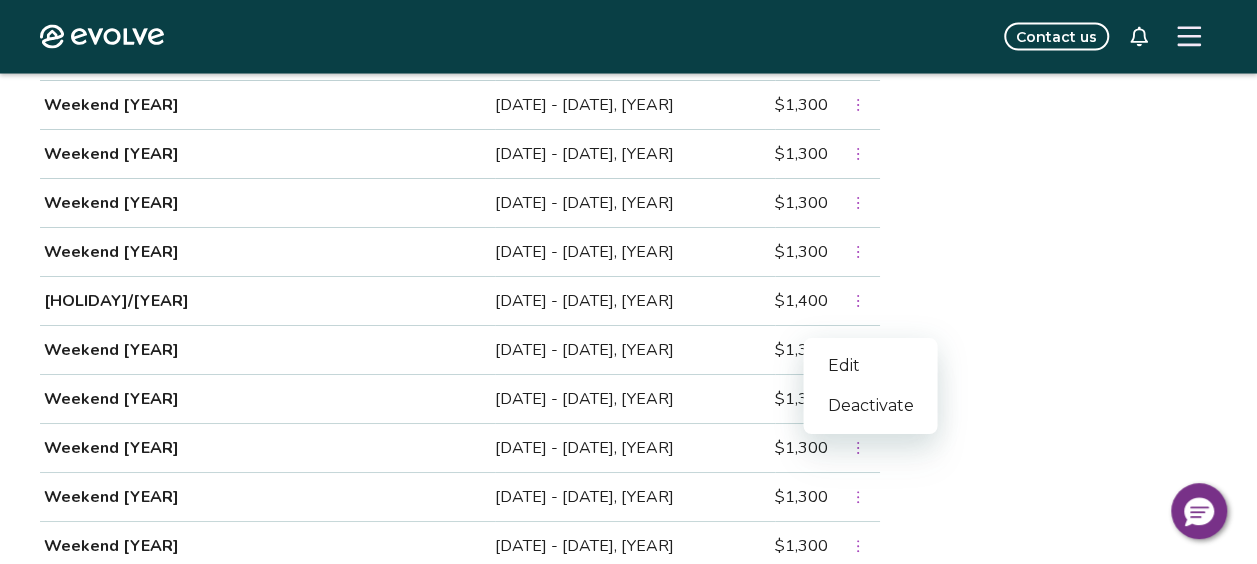 click at bounding box center (858, 1065) 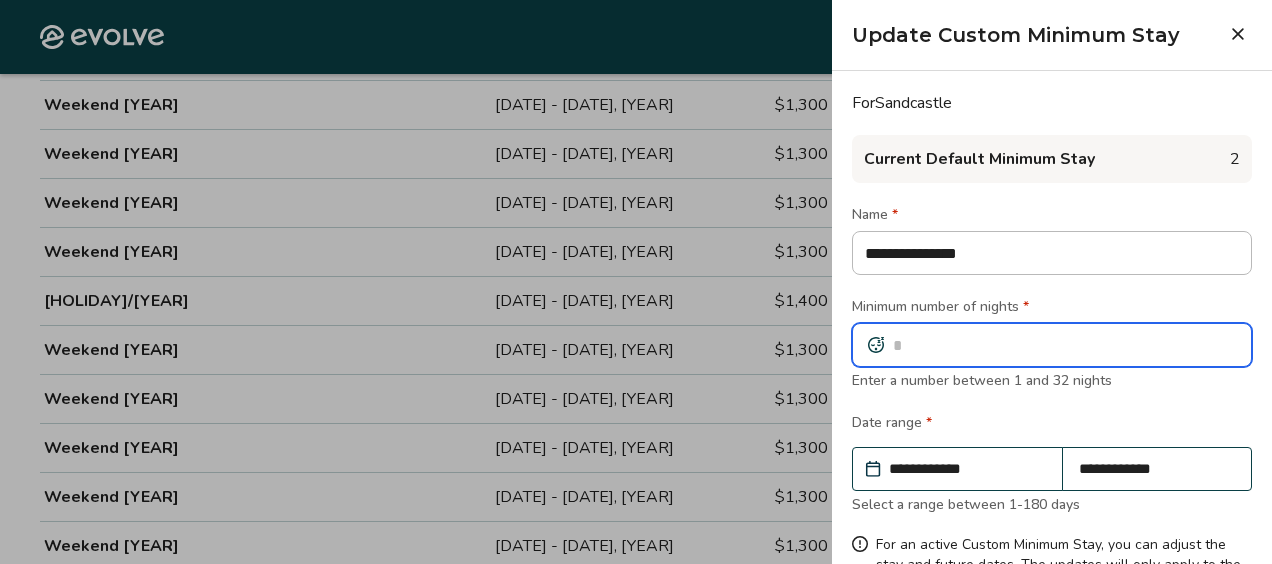 click on "*" at bounding box center (1052, 345) 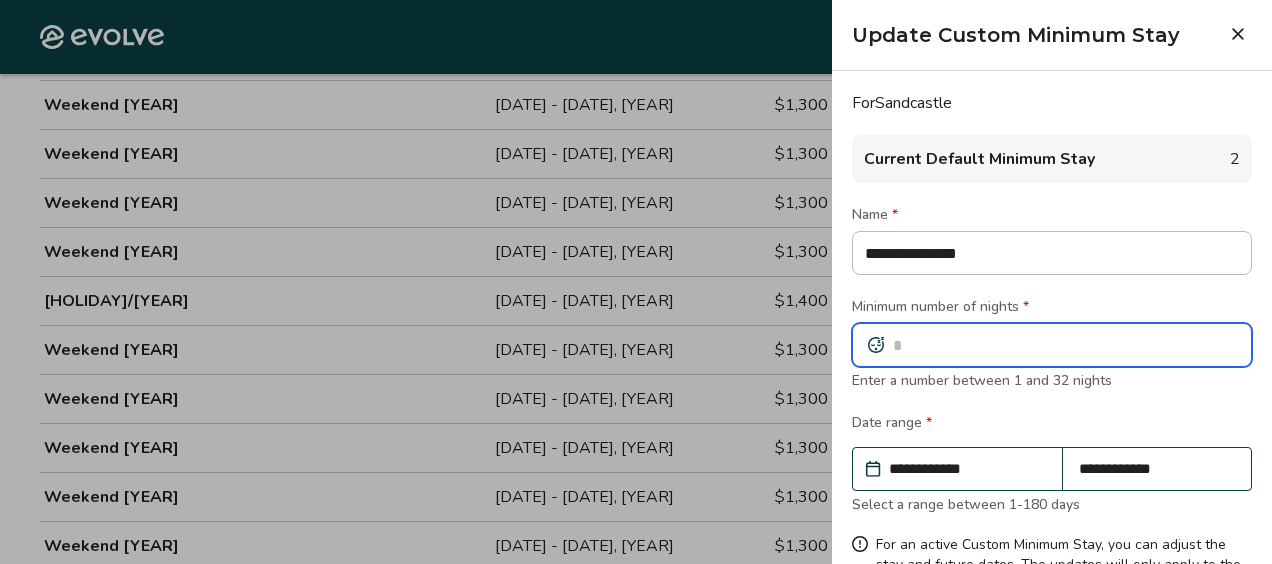 type on "*" 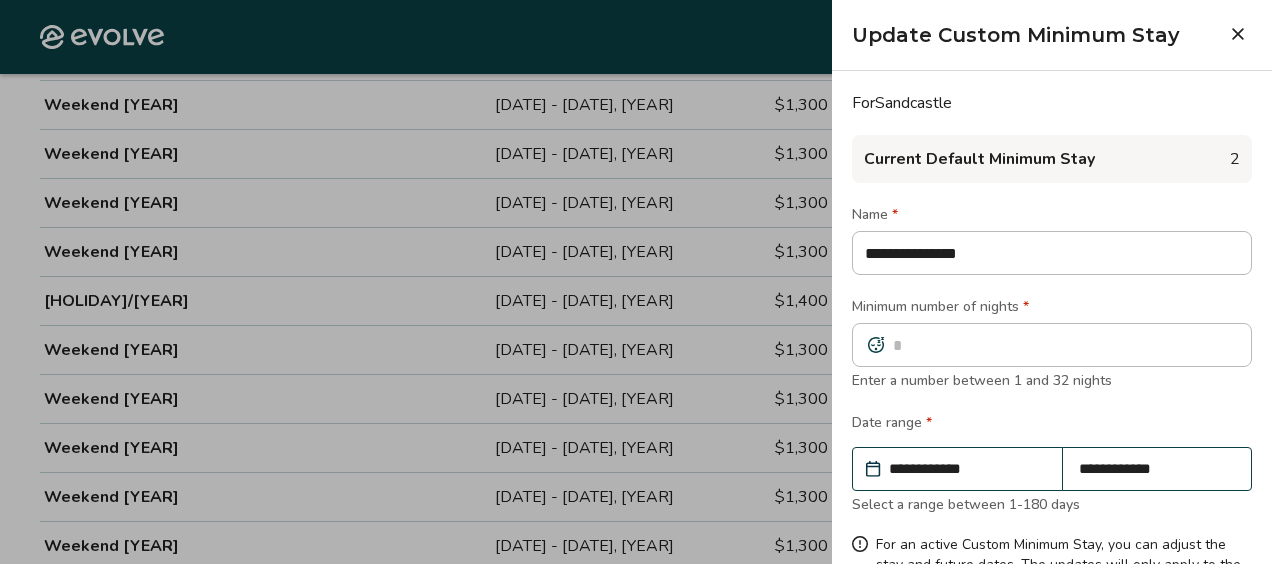 click on "Update" at bounding box center (1205, 679) 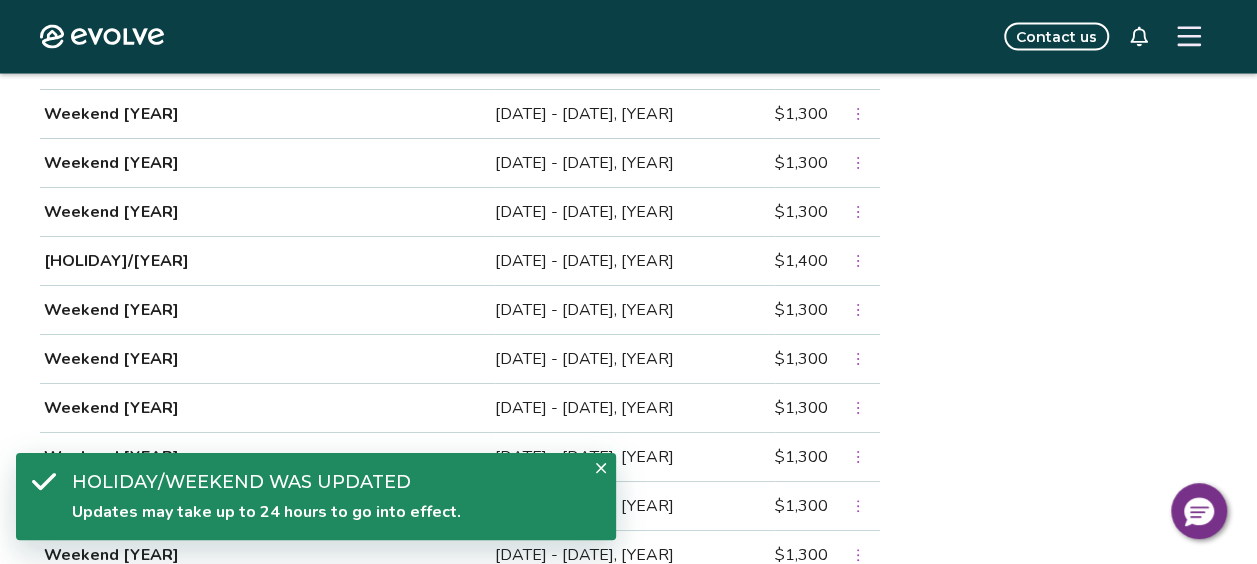 scroll, scrollTop: 1937, scrollLeft: 0, axis: vertical 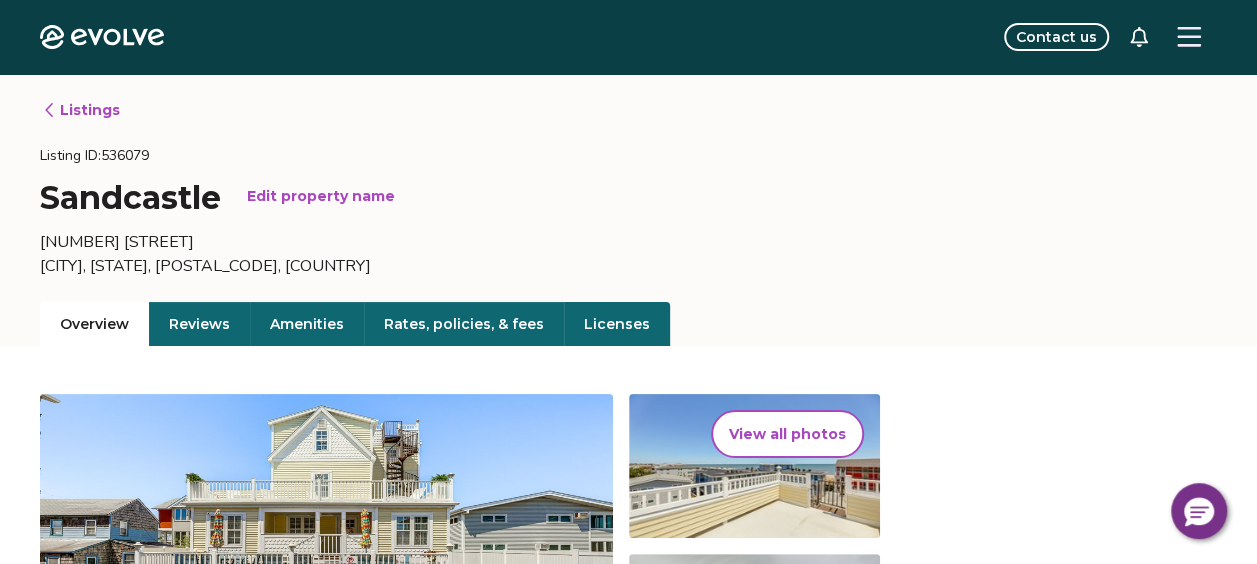 click on "Overview" at bounding box center [94, 324] 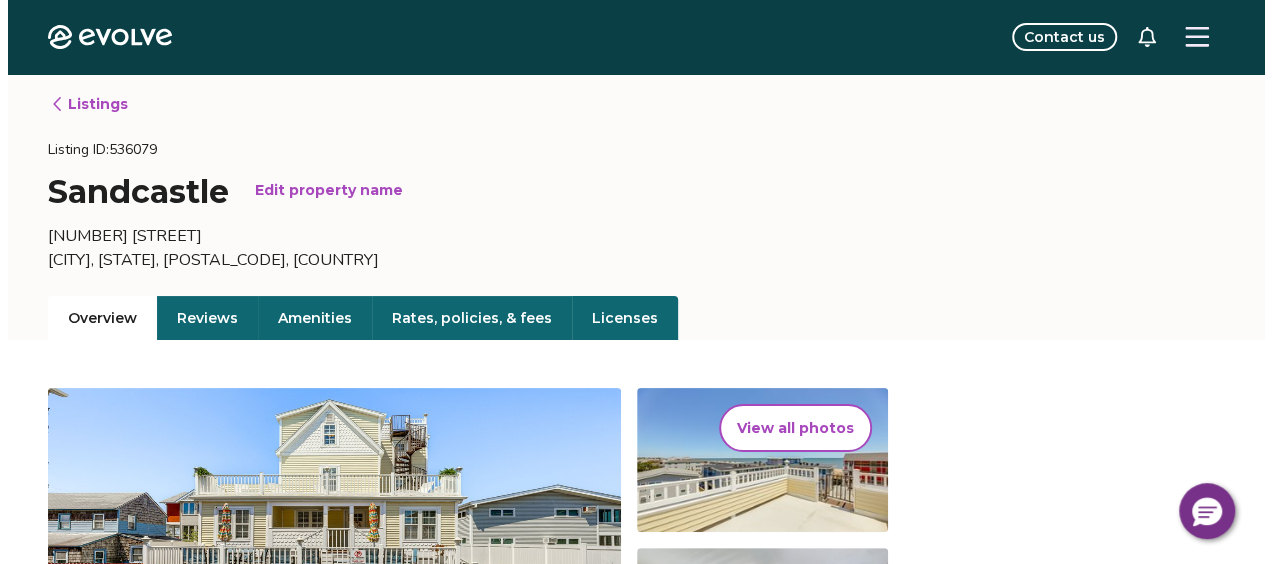 scroll, scrollTop: 0, scrollLeft: 0, axis: both 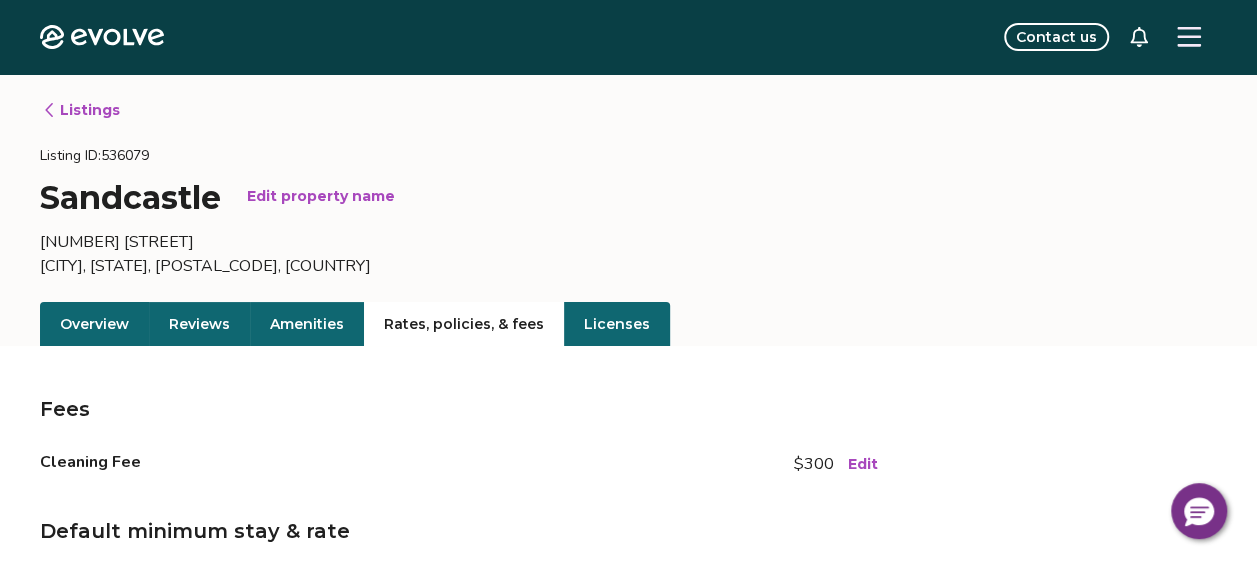 click on "Rates, policies, & fees" at bounding box center (464, 324) 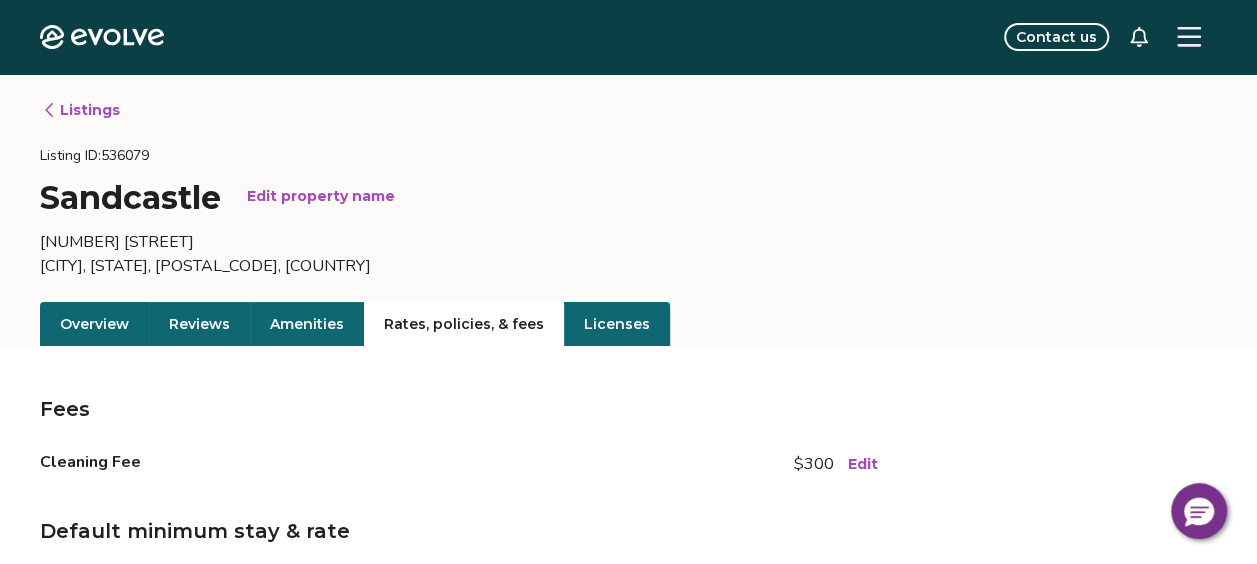 click at bounding box center (1189, 37) 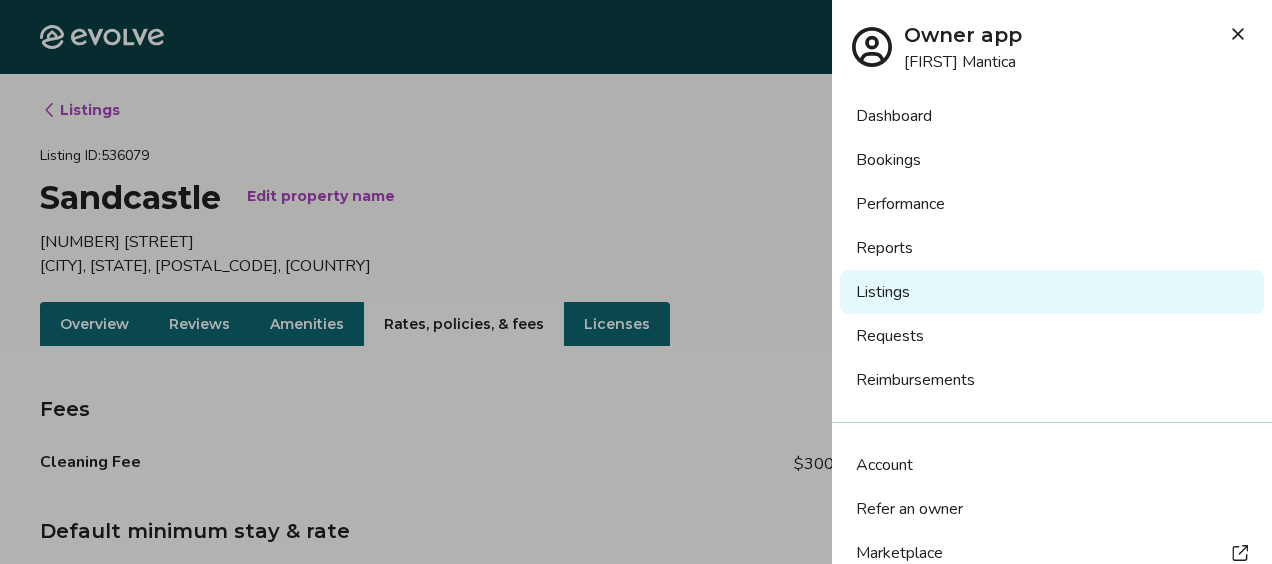 click on "Bookings" at bounding box center (1052, 160) 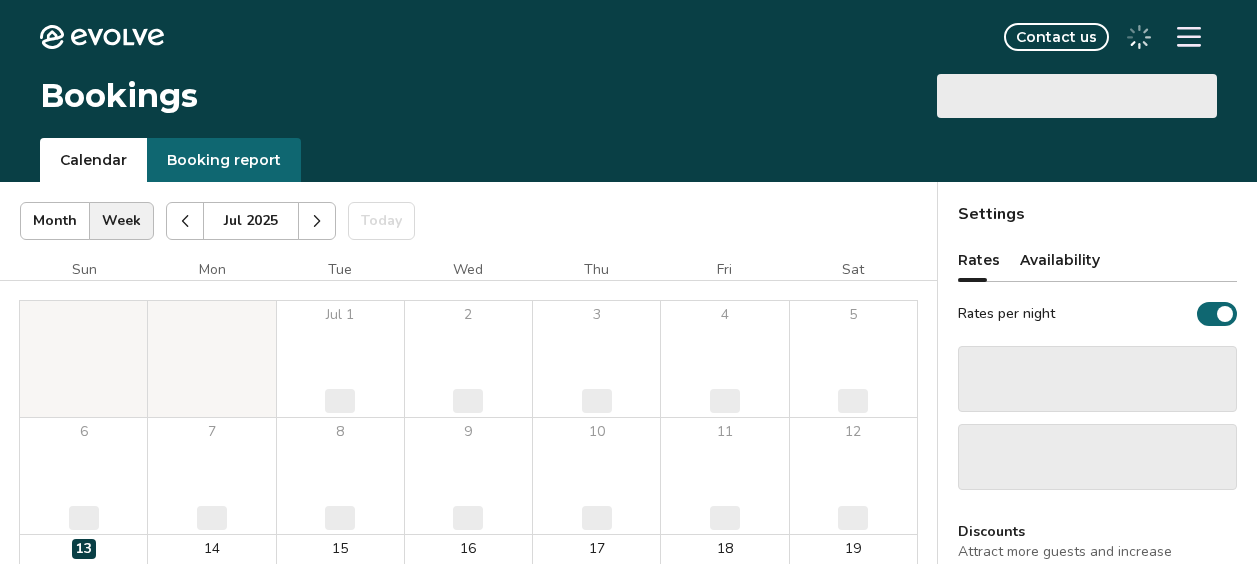 scroll, scrollTop: 0, scrollLeft: 0, axis: both 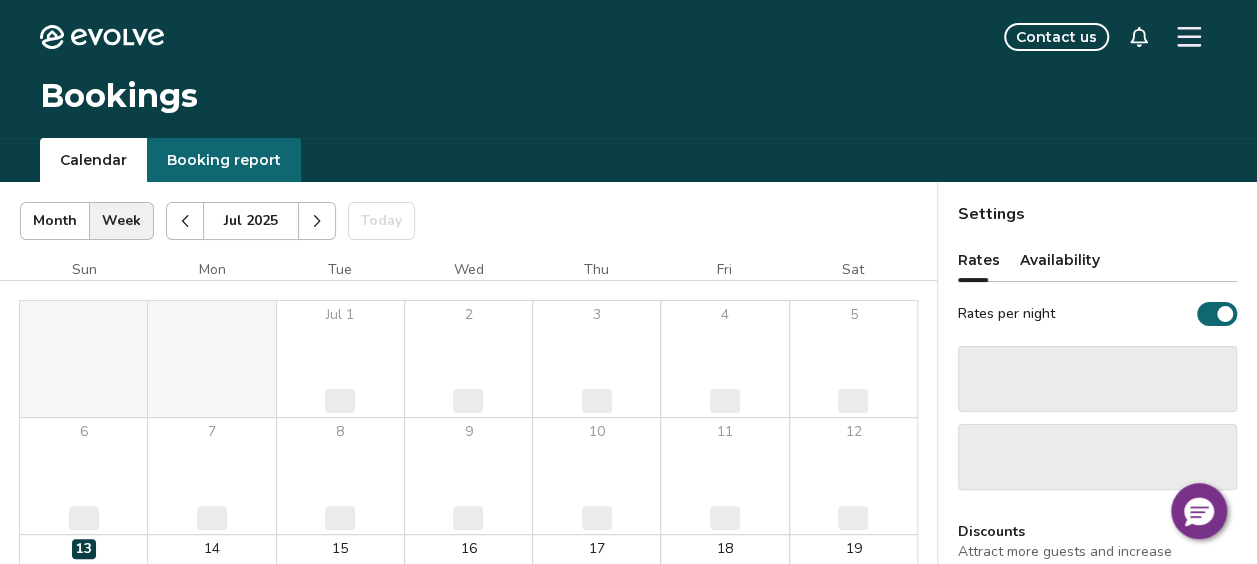 click at bounding box center [317, 221] 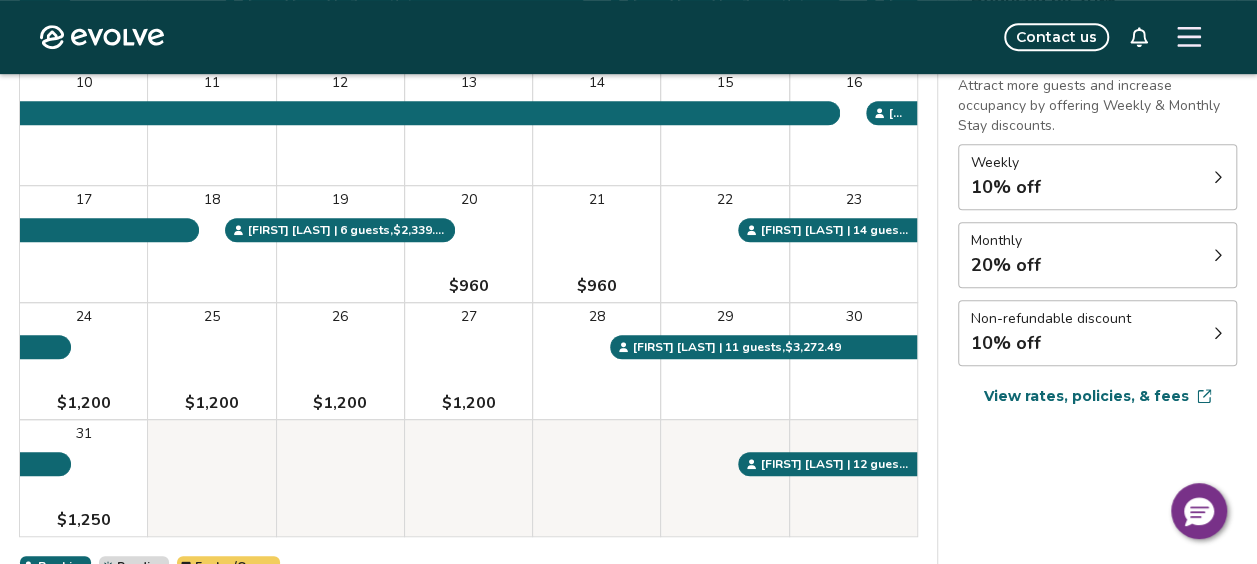 scroll, scrollTop: 489, scrollLeft: 0, axis: vertical 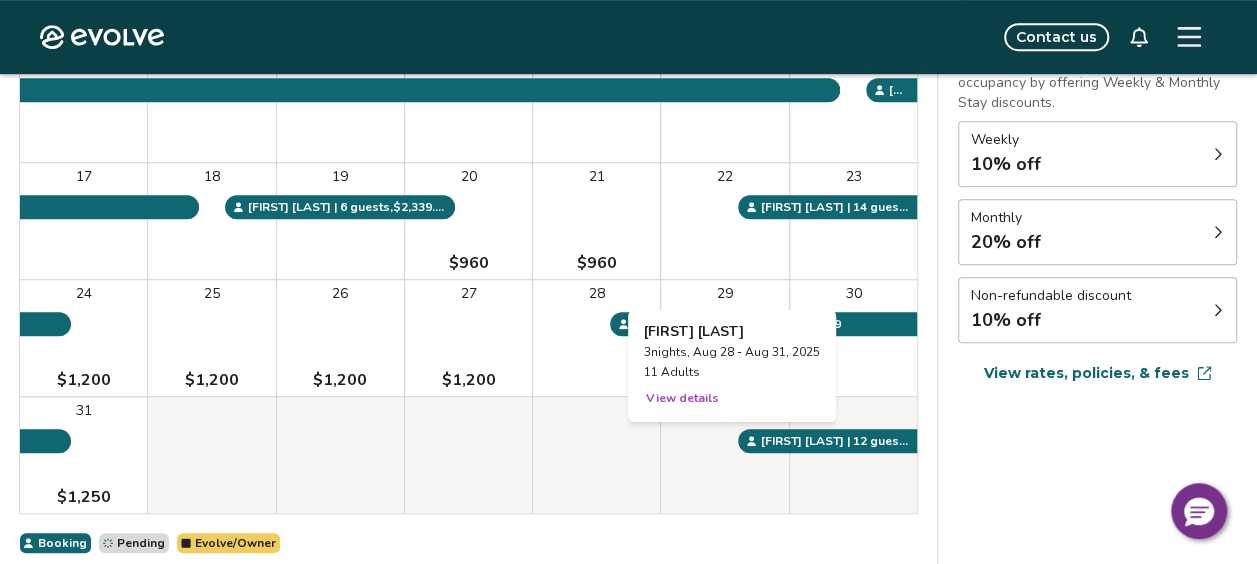 click on "29" at bounding box center [724, 338] 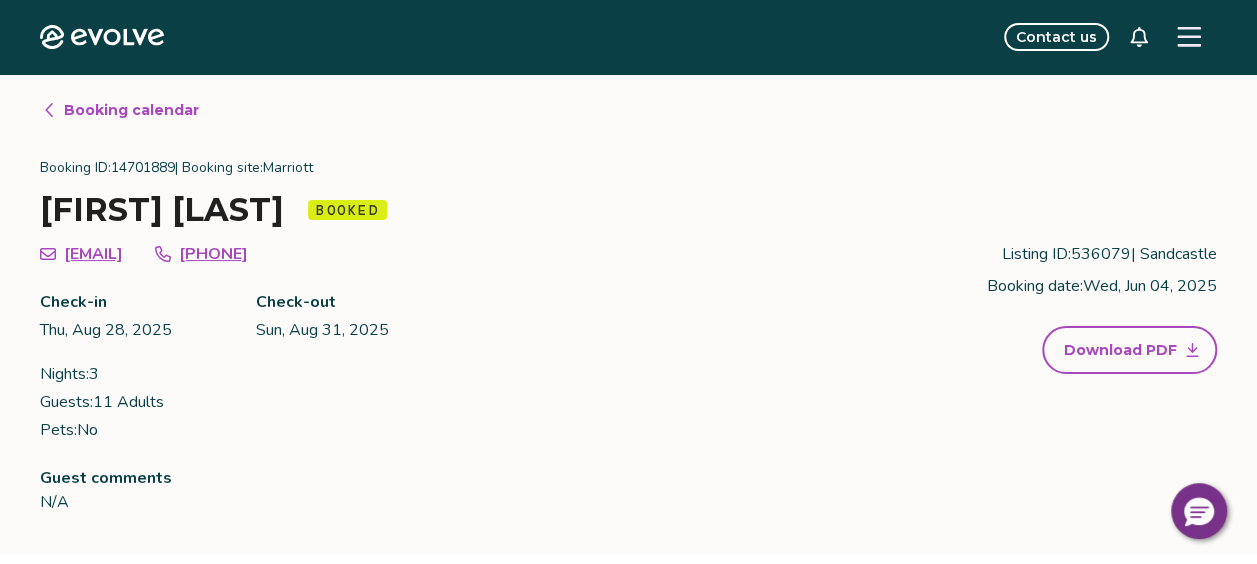 click 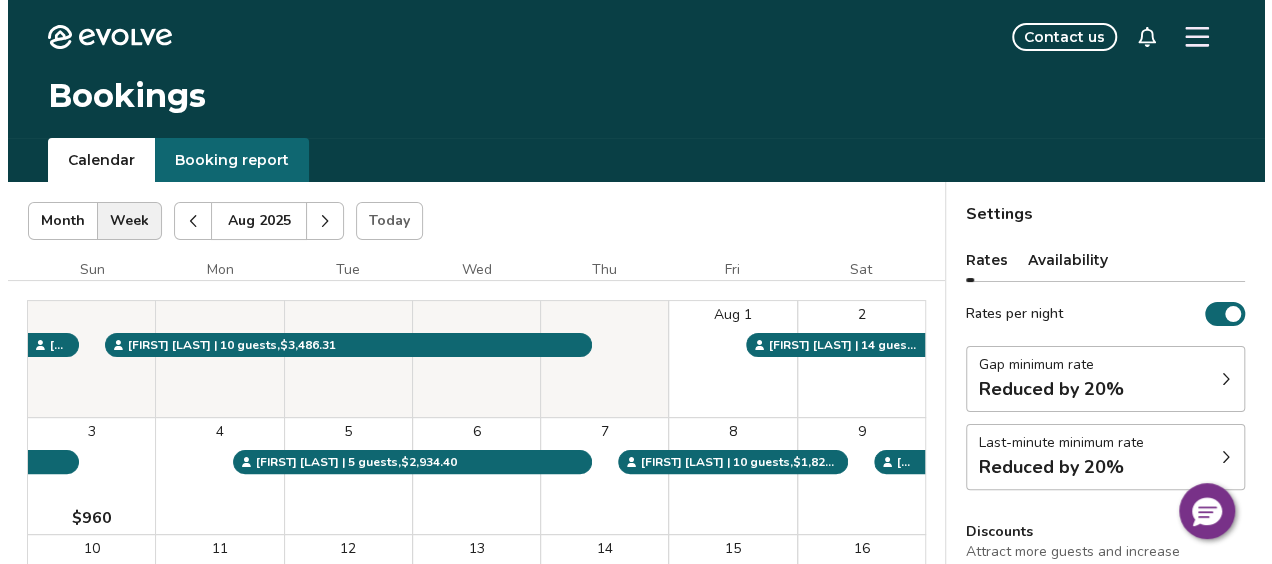 scroll, scrollTop: 489, scrollLeft: 0, axis: vertical 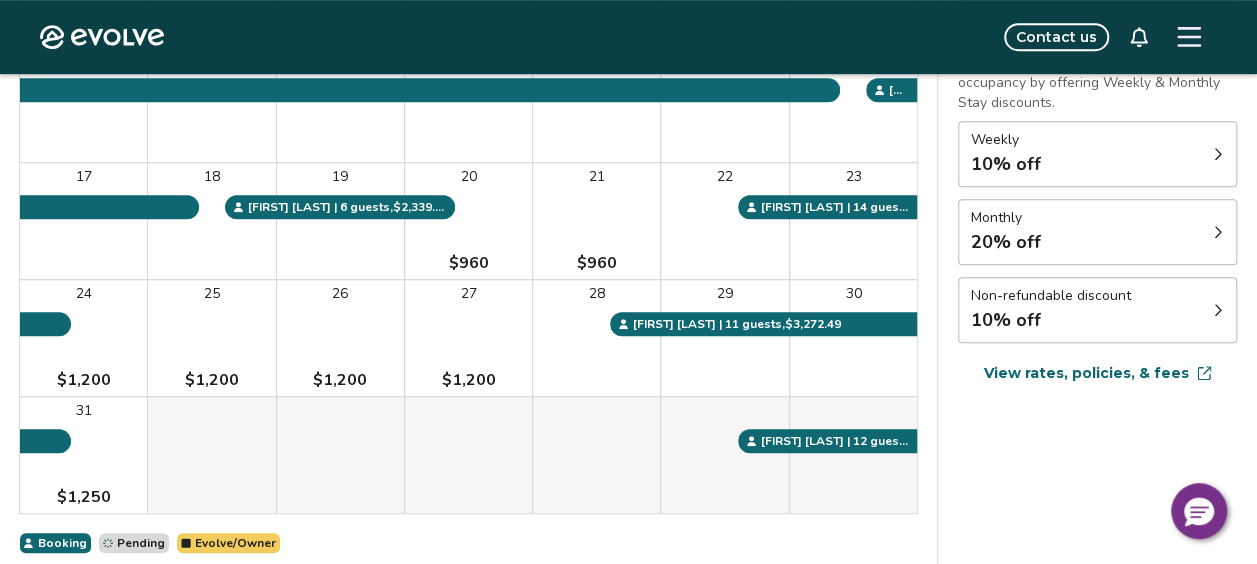 click 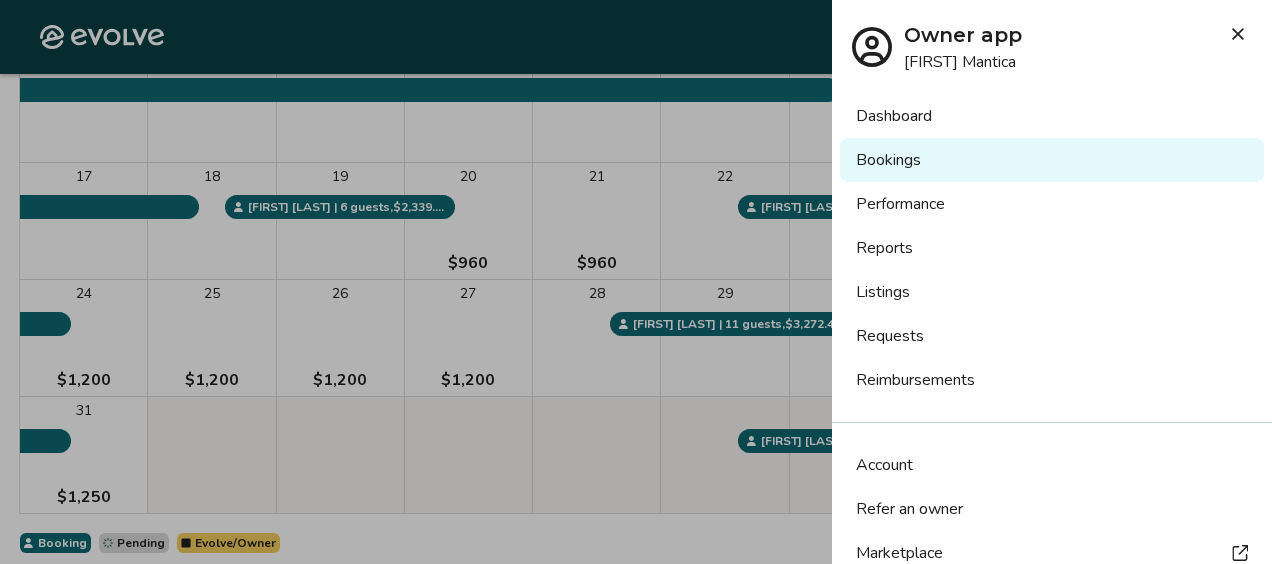 click on "Listings" at bounding box center (1052, 292) 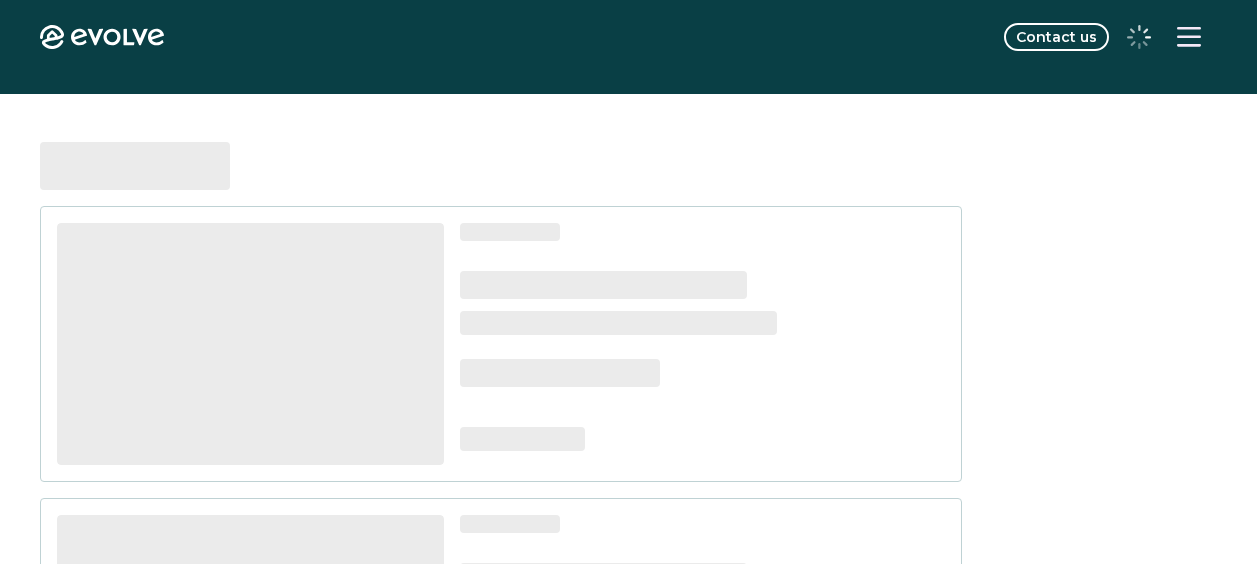 scroll, scrollTop: 0, scrollLeft: 0, axis: both 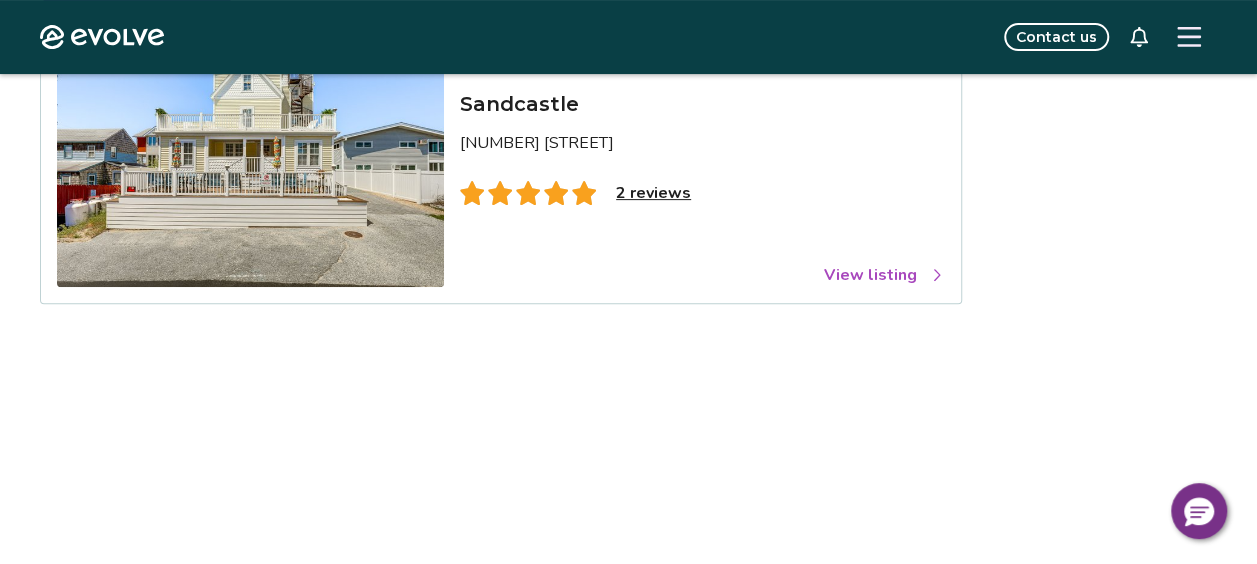 click on "View listing" at bounding box center (884, 275) 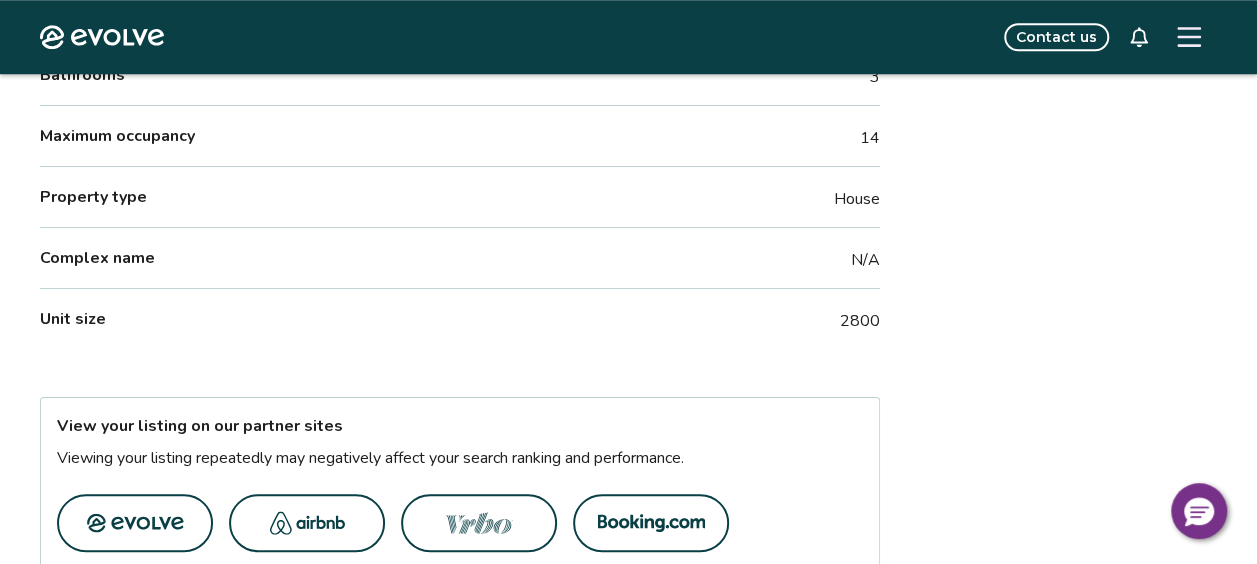 scroll, scrollTop: 901, scrollLeft: 0, axis: vertical 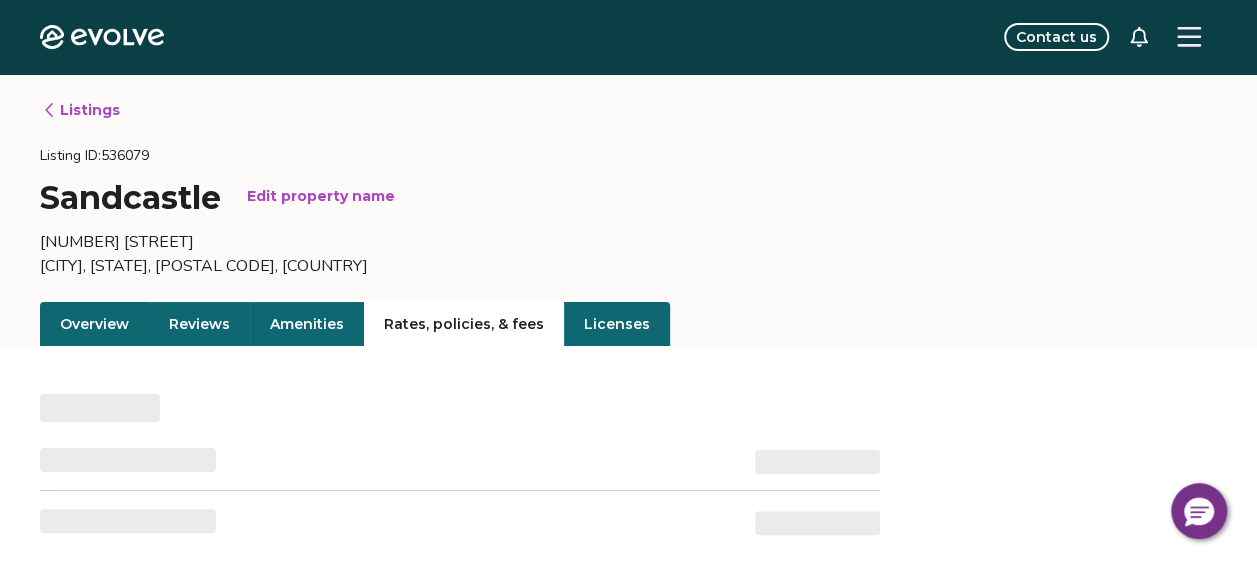 click on "Rates, policies, & fees" at bounding box center [464, 324] 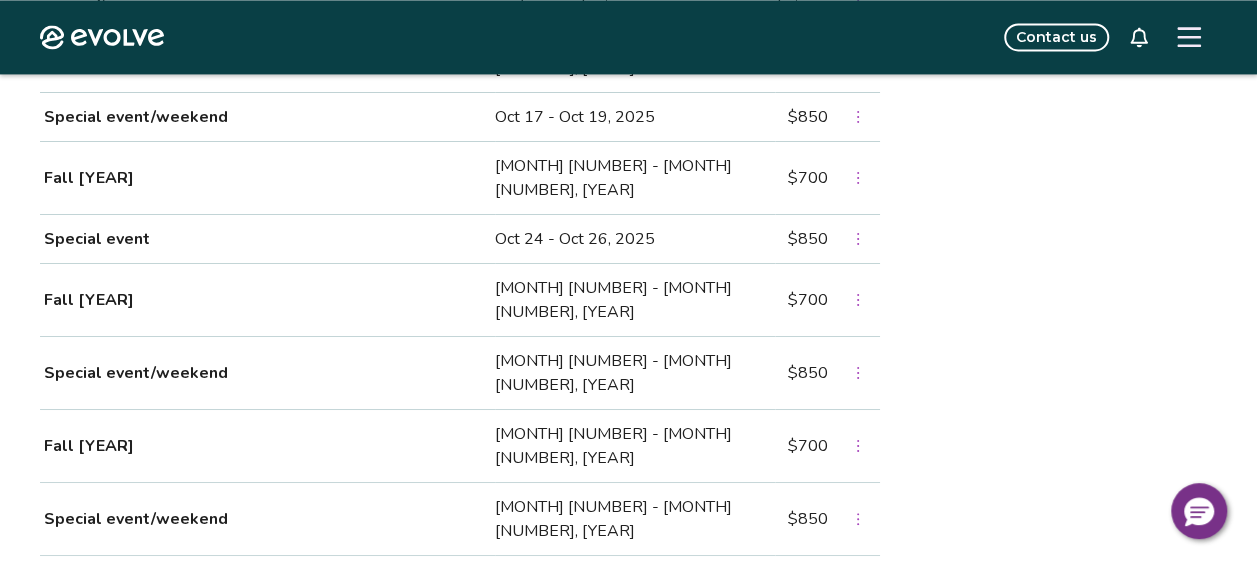 scroll, scrollTop: 1573, scrollLeft: 0, axis: vertical 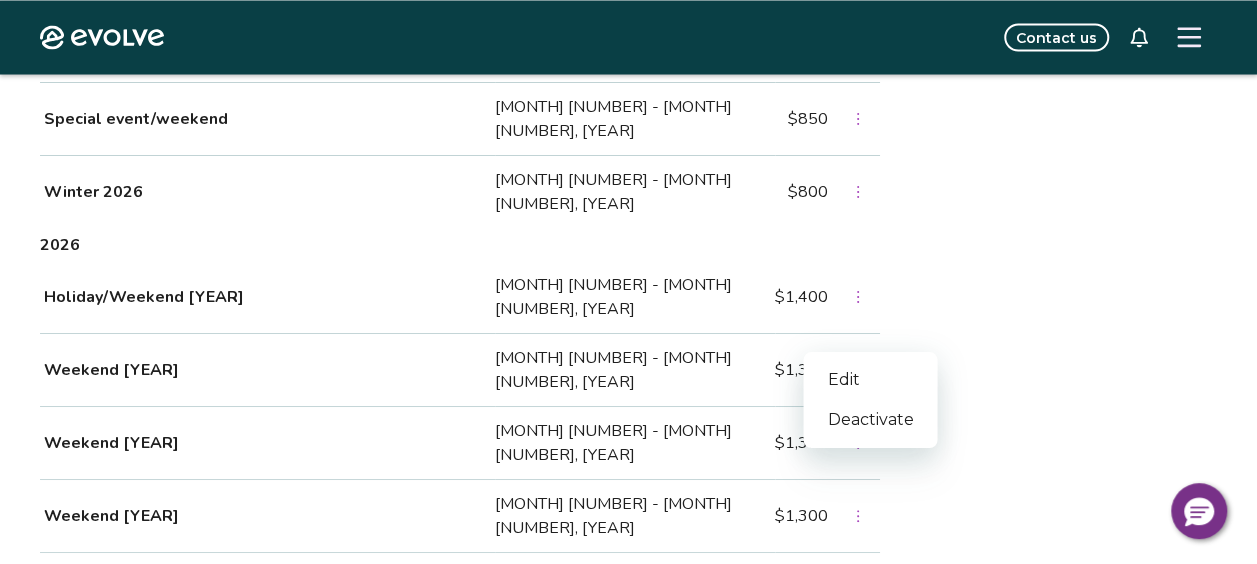 click 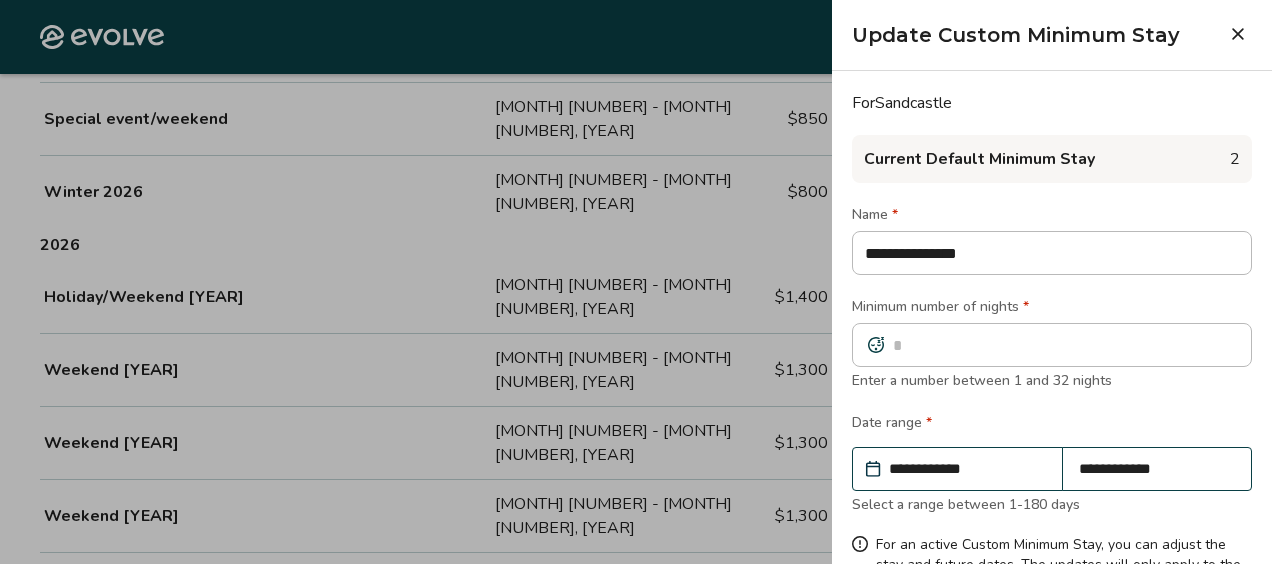 click on "**********" at bounding box center (967, 469) 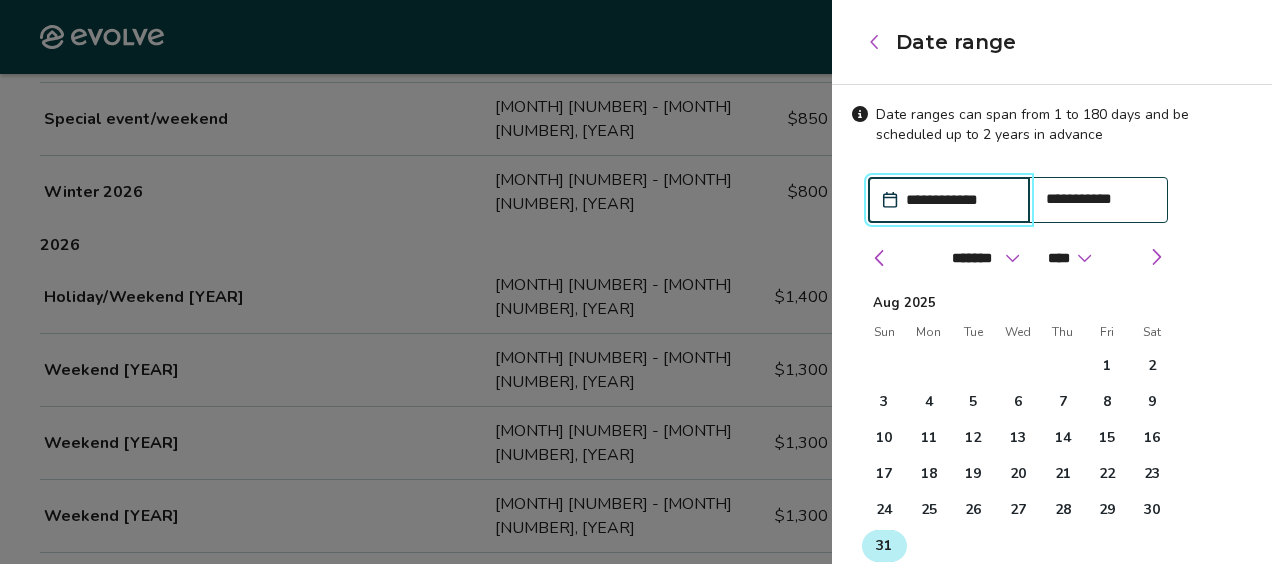 click on "31" at bounding box center [884, 546] 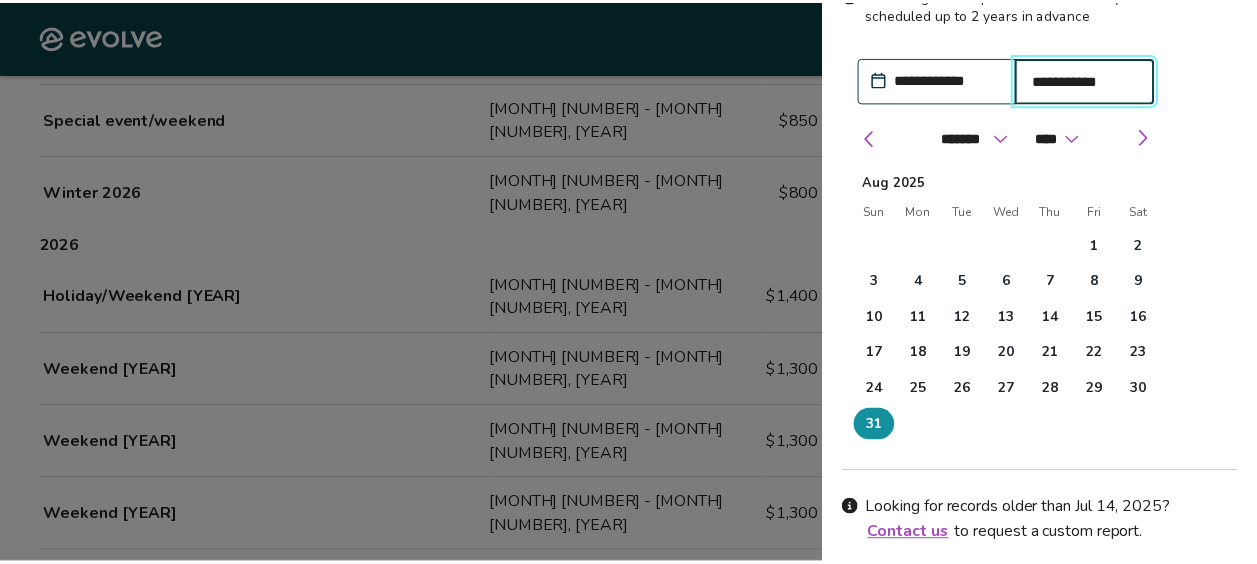 scroll, scrollTop: 160, scrollLeft: 0, axis: vertical 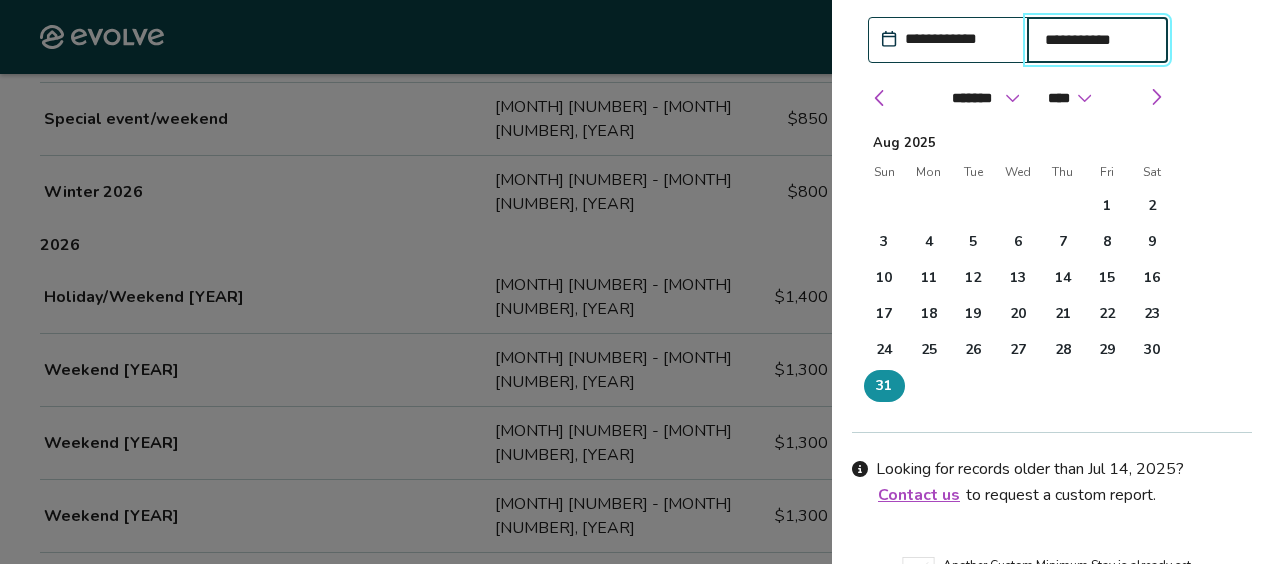 click on "Update dates" at bounding box center [1177, 645] 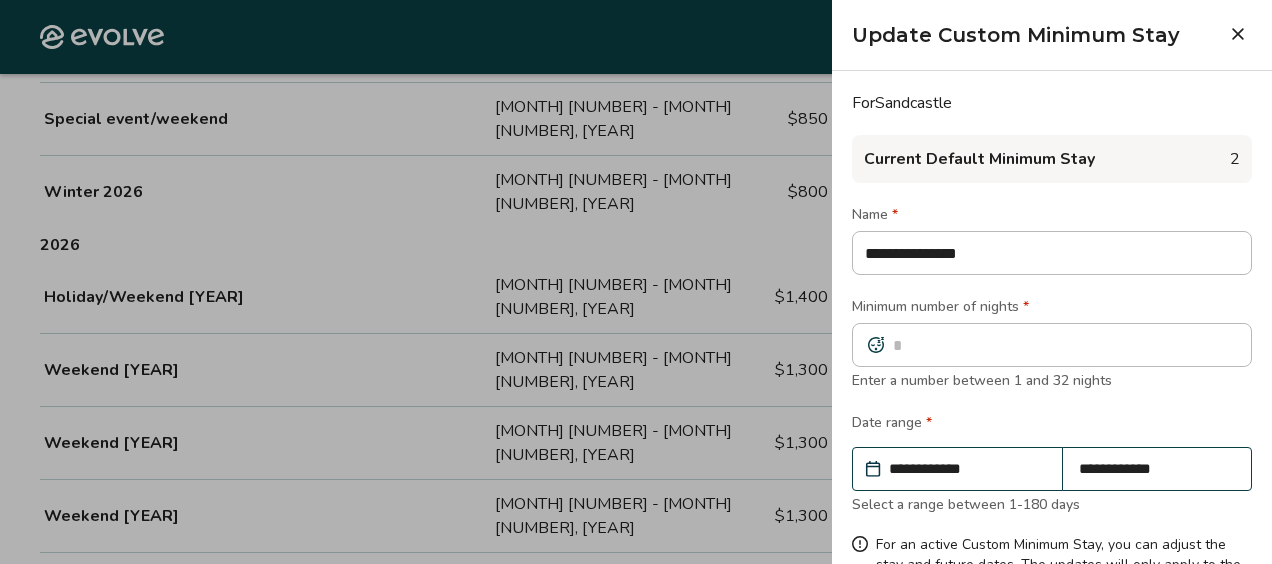 click on "Update" at bounding box center [1205, 679] 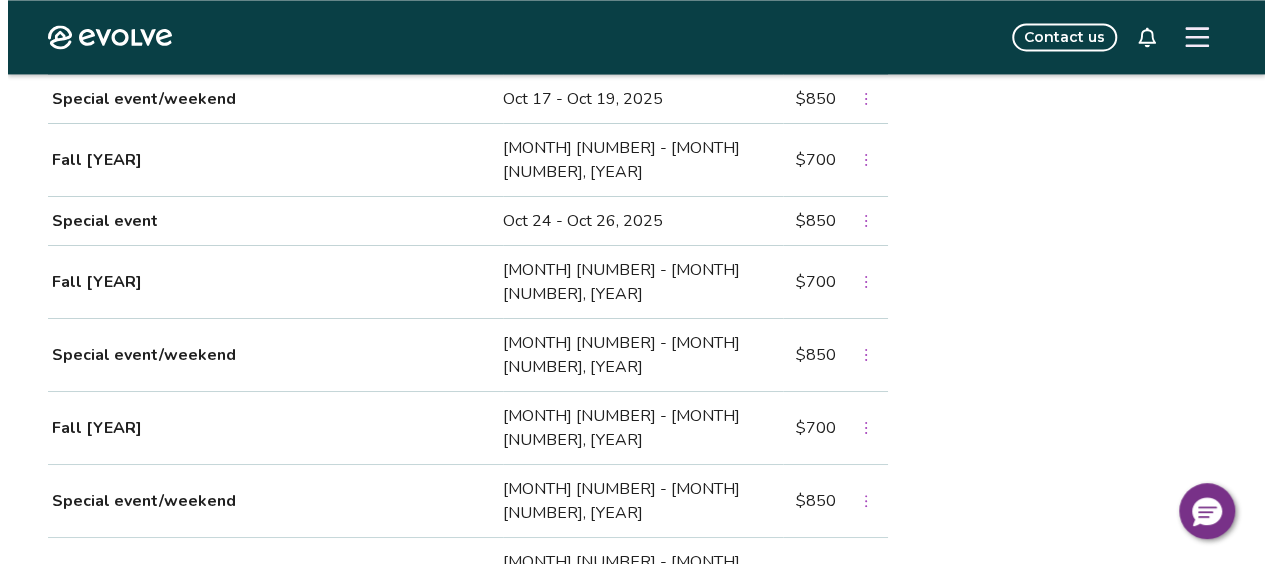 scroll, scrollTop: 1497, scrollLeft: 0, axis: vertical 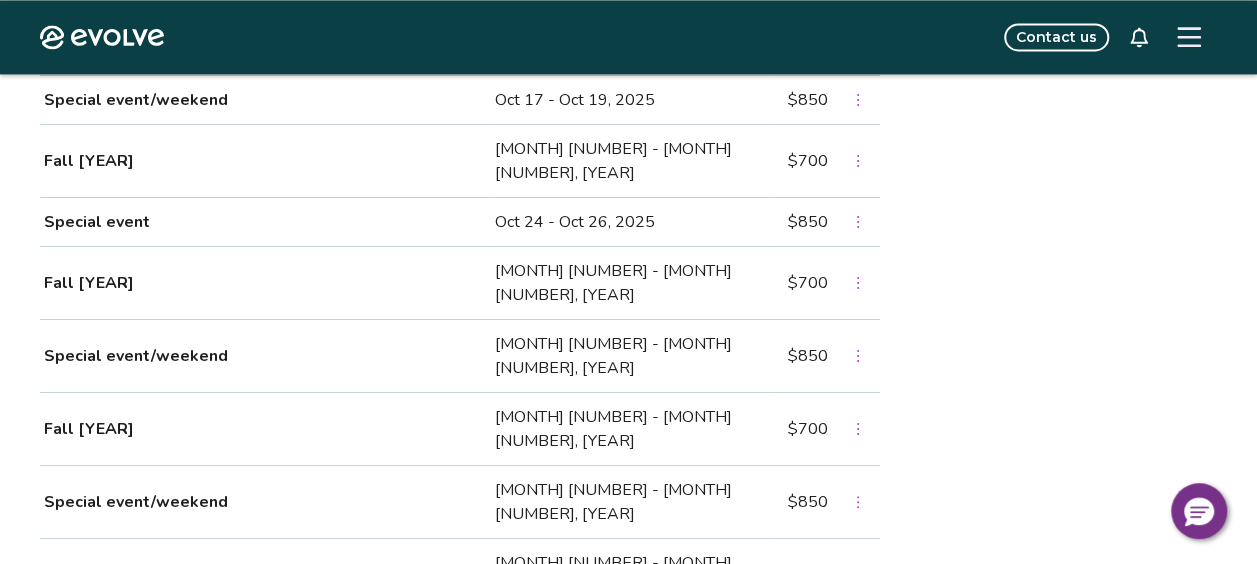 click 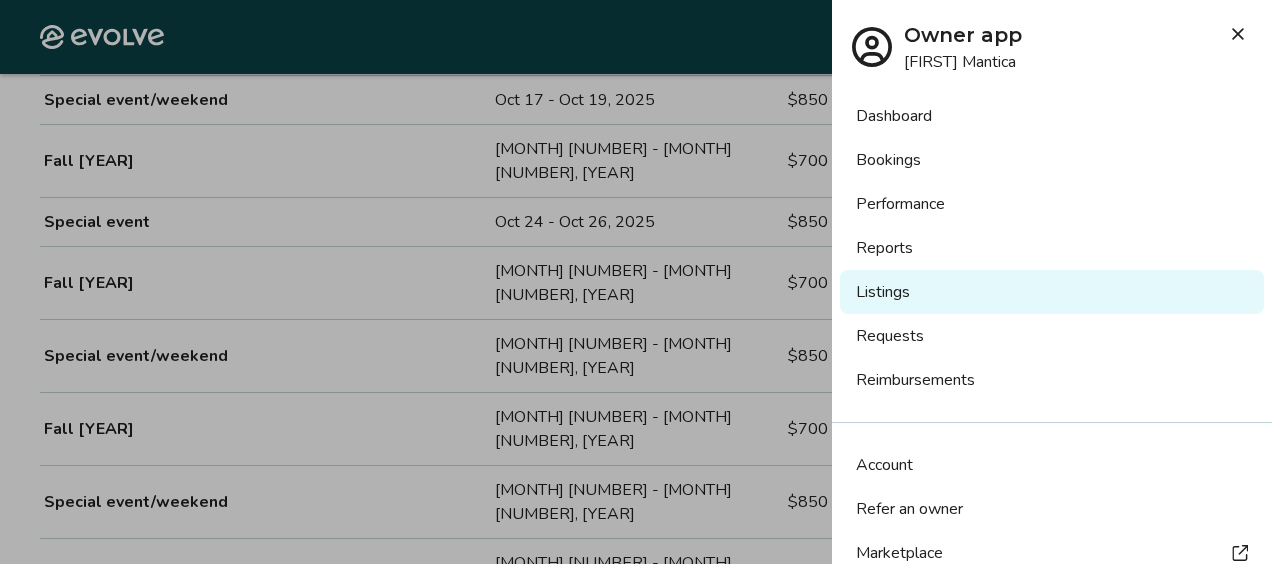 click on "Bookings" at bounding box center [1052, 160] 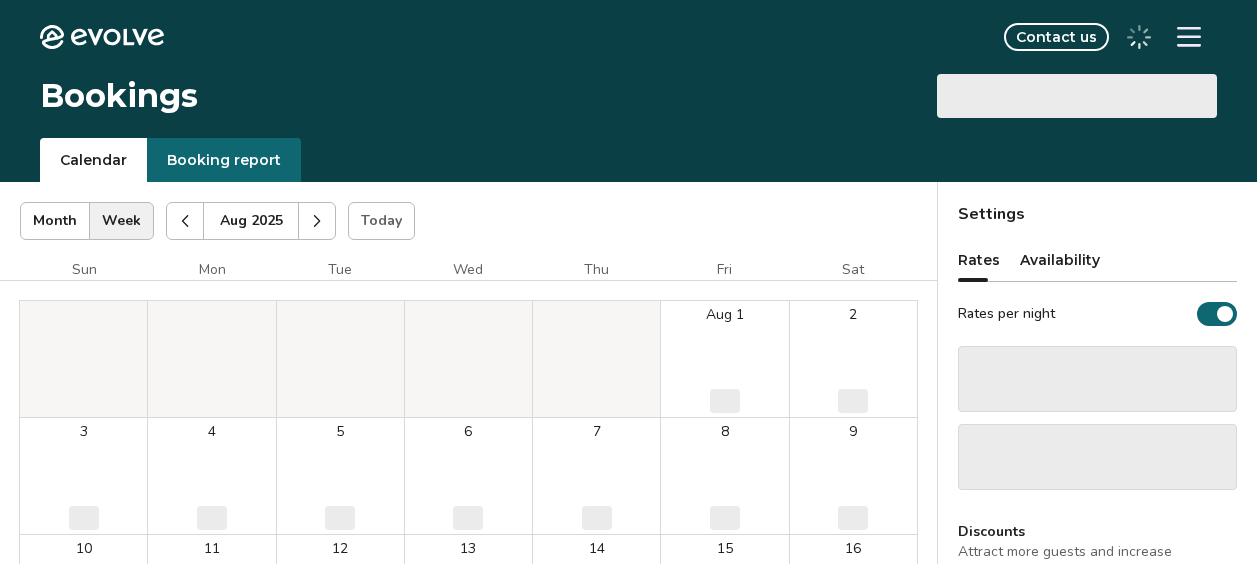scroll, scrollTop: 0, scrollLeft: 0, axis: both 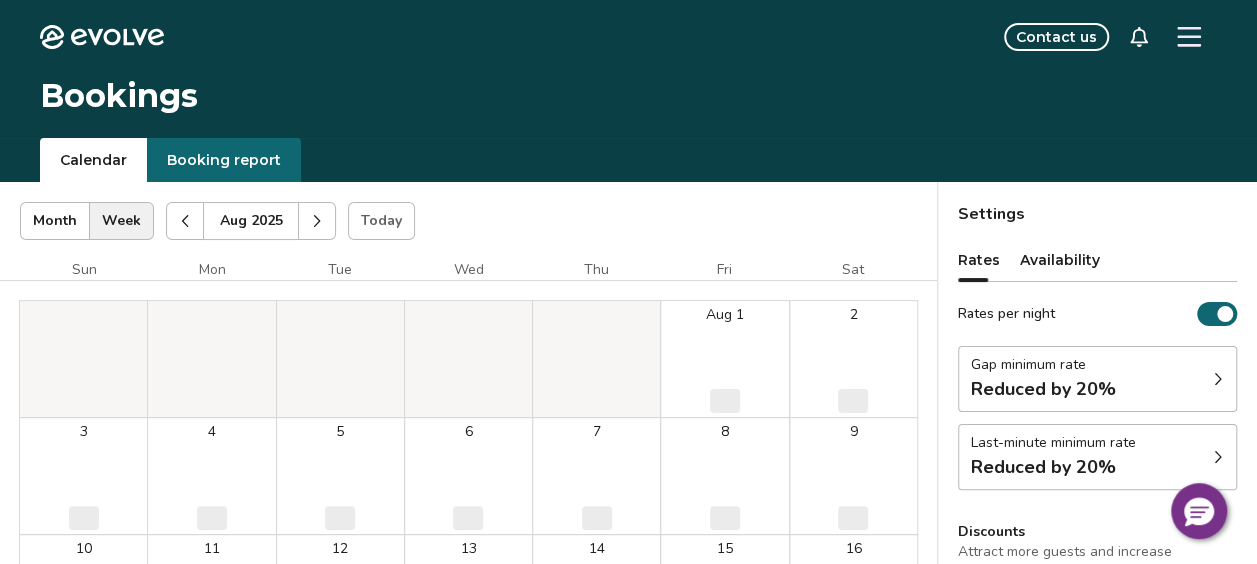 click 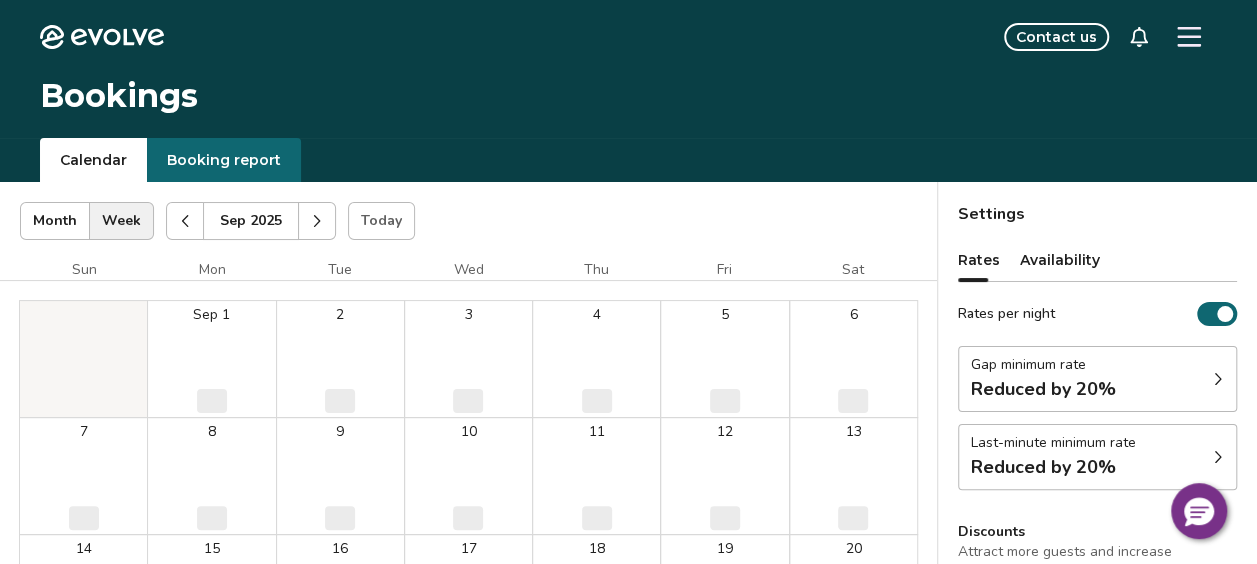 click 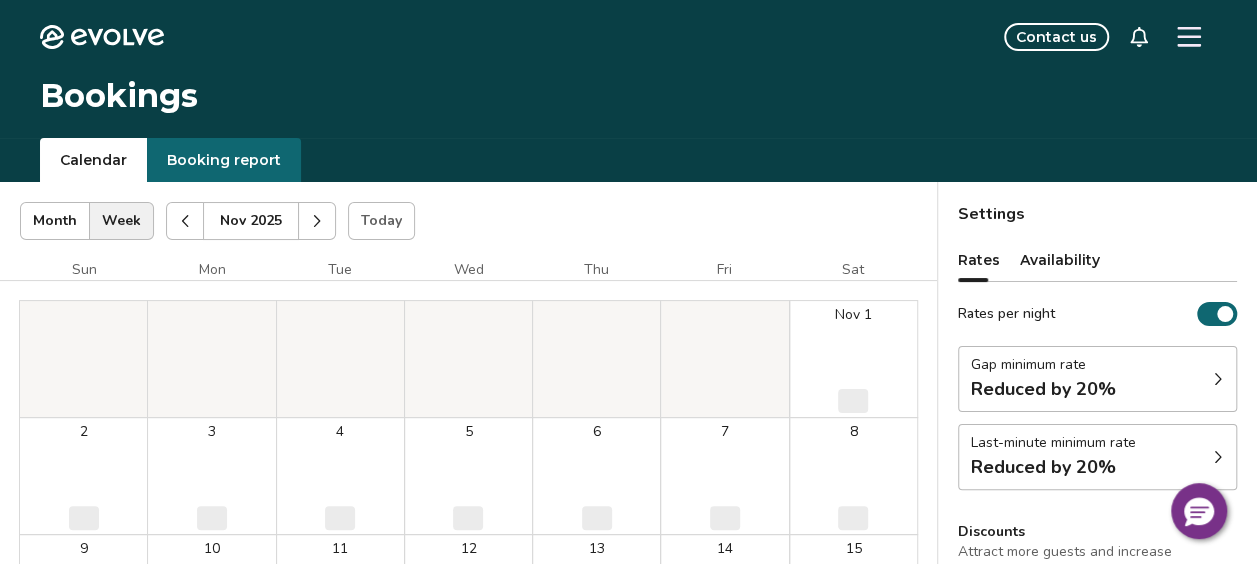 click 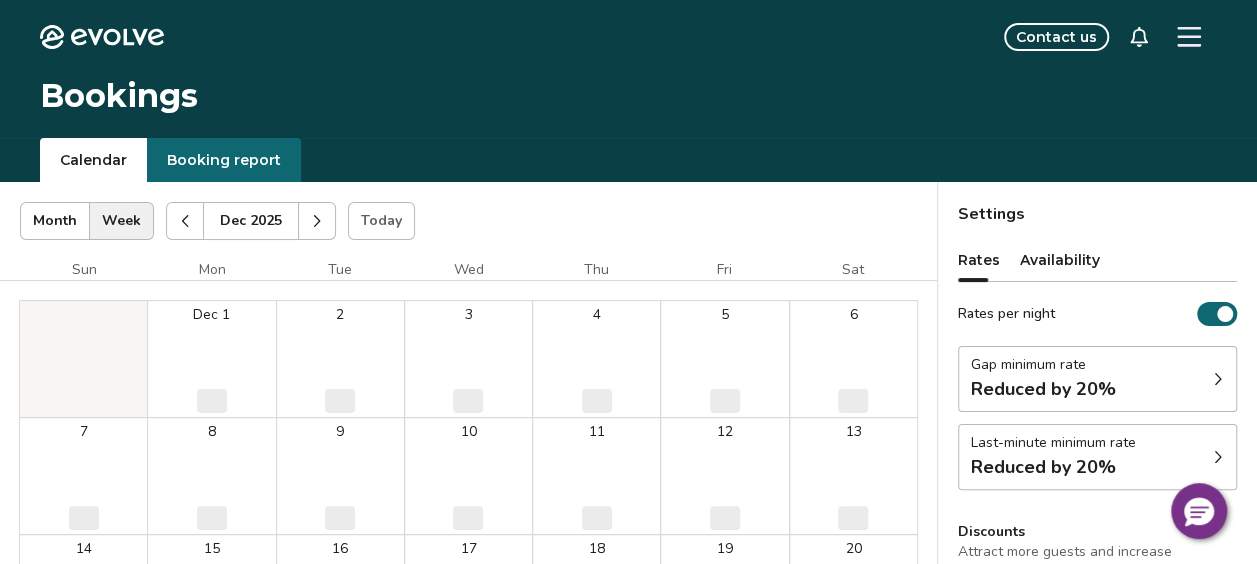 click 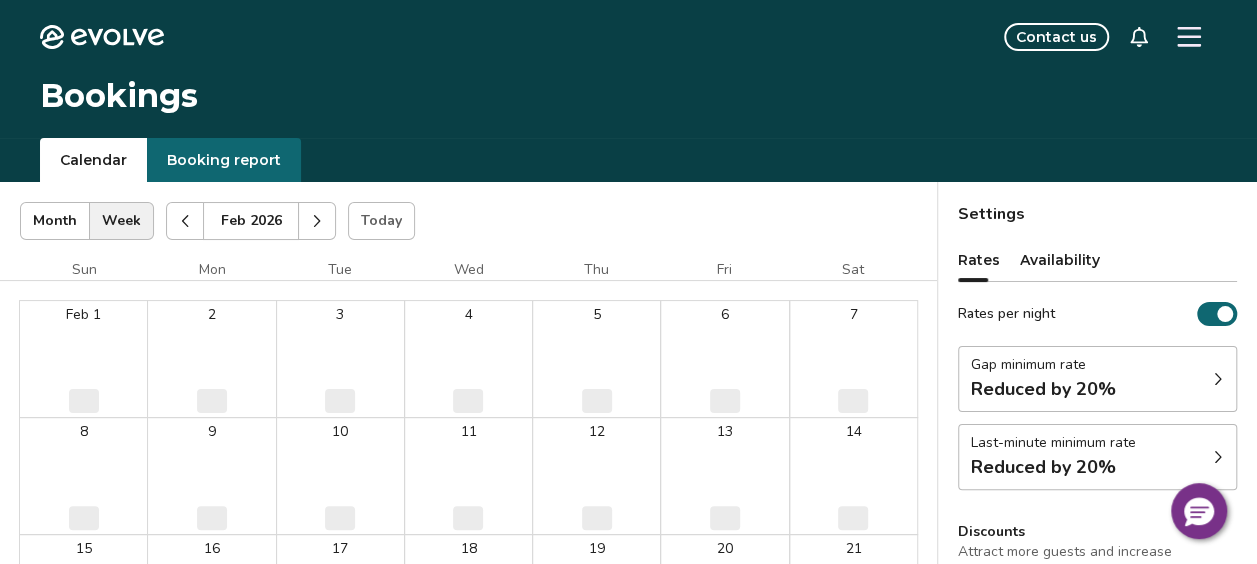 click 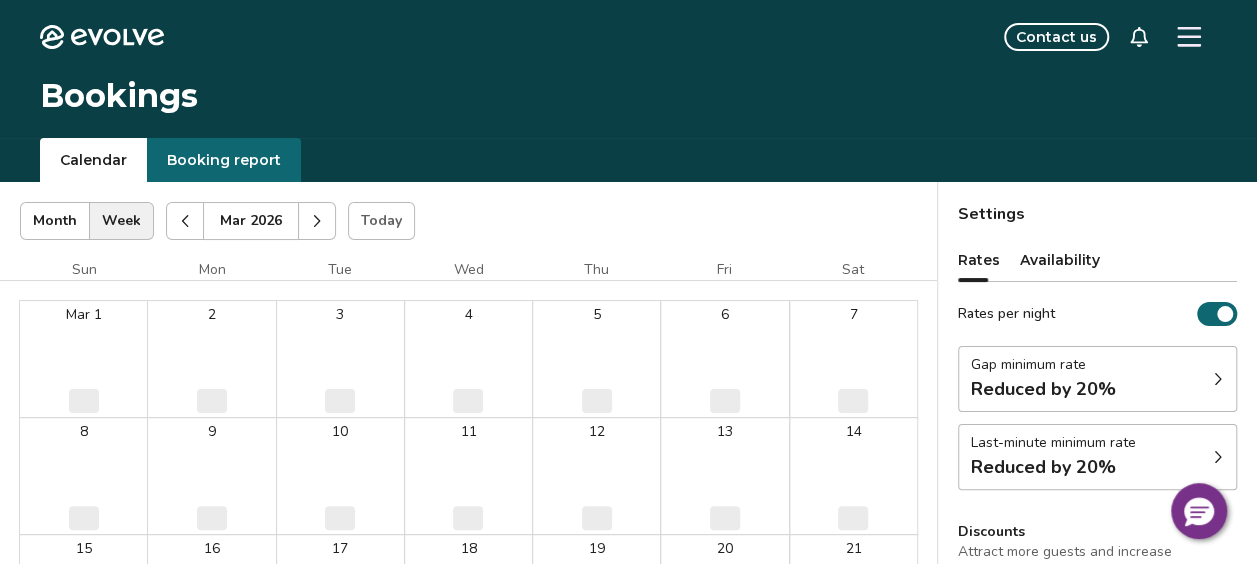 click 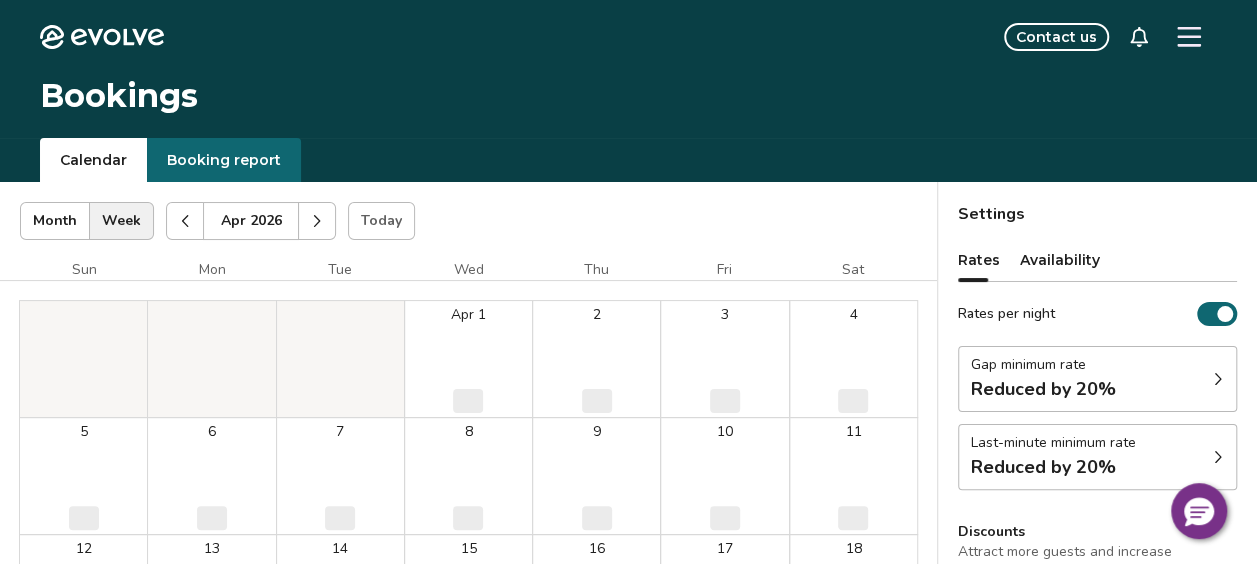 click 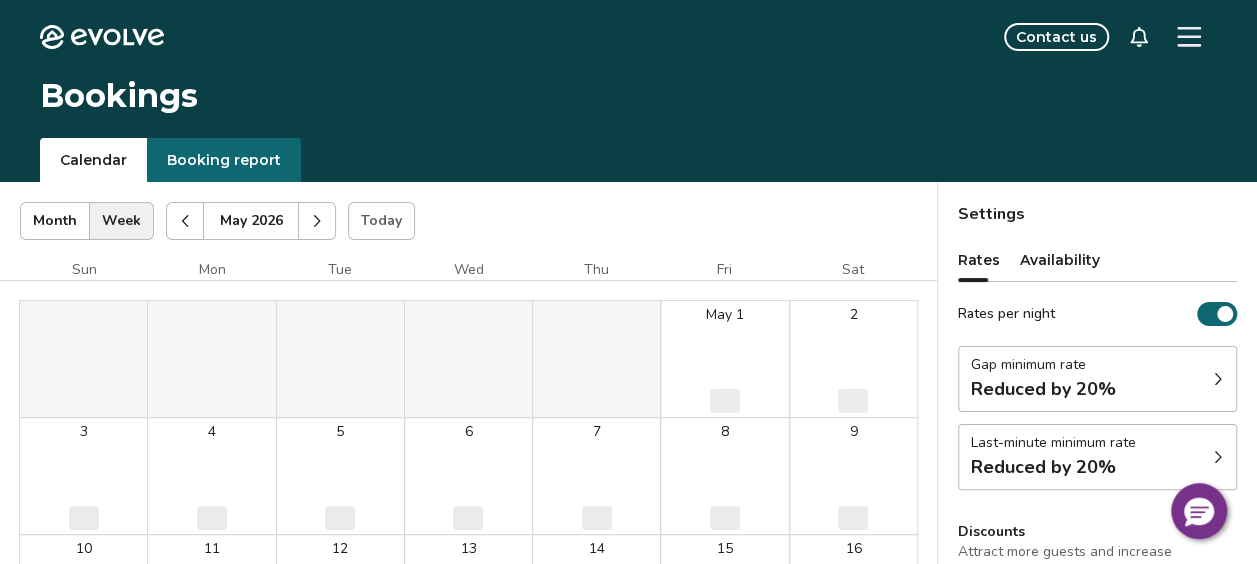 click 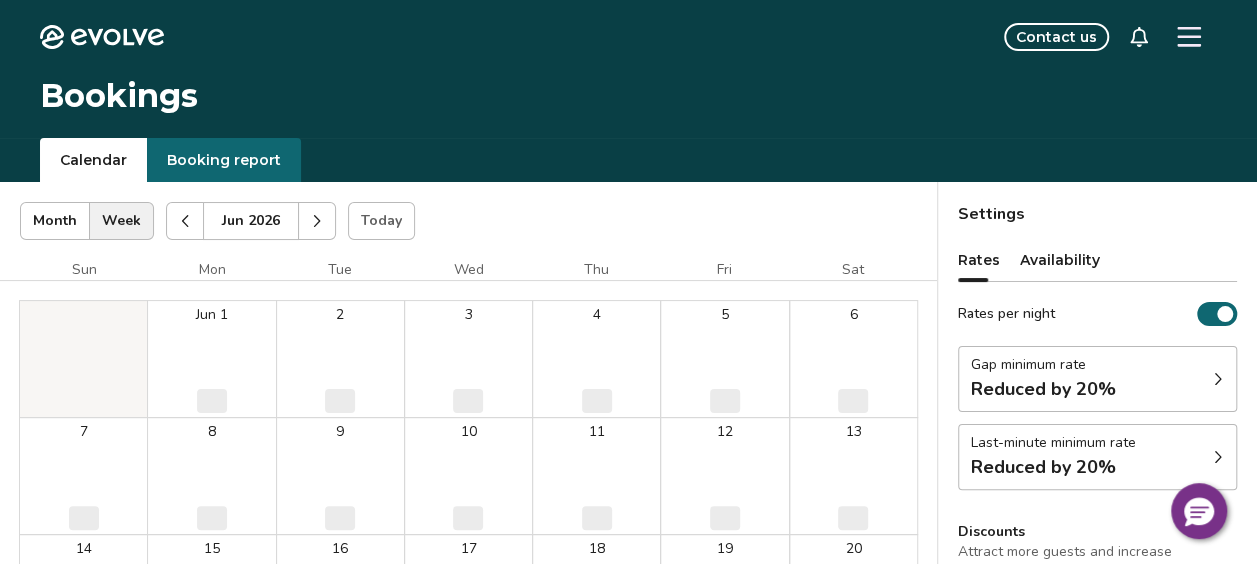 click 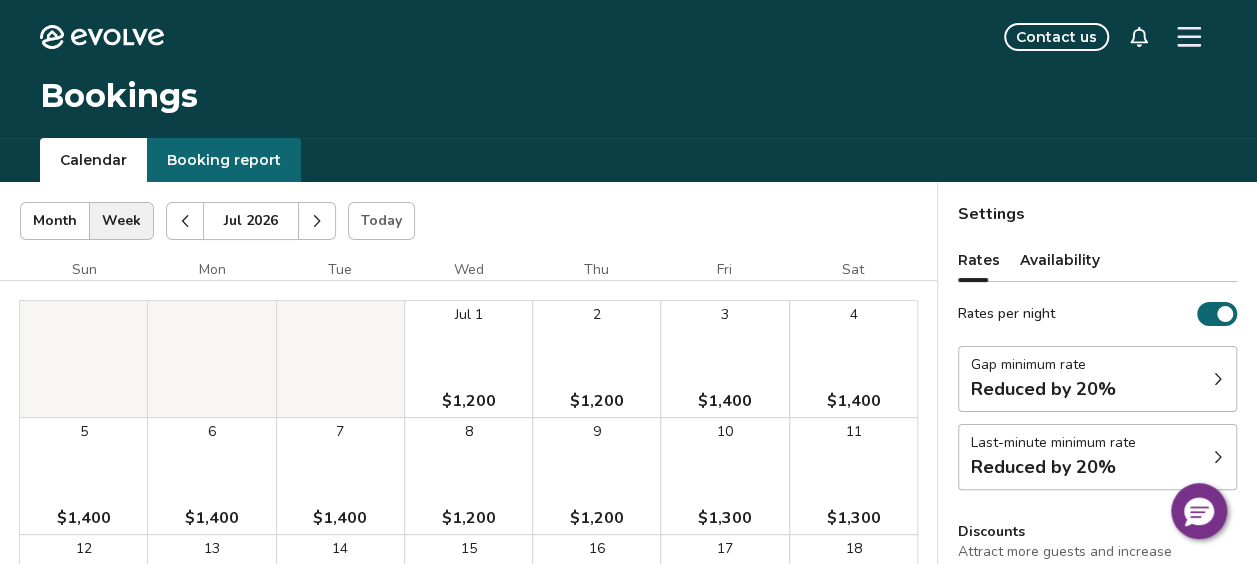 click on "$1,400" at bounding box center (725, 401) 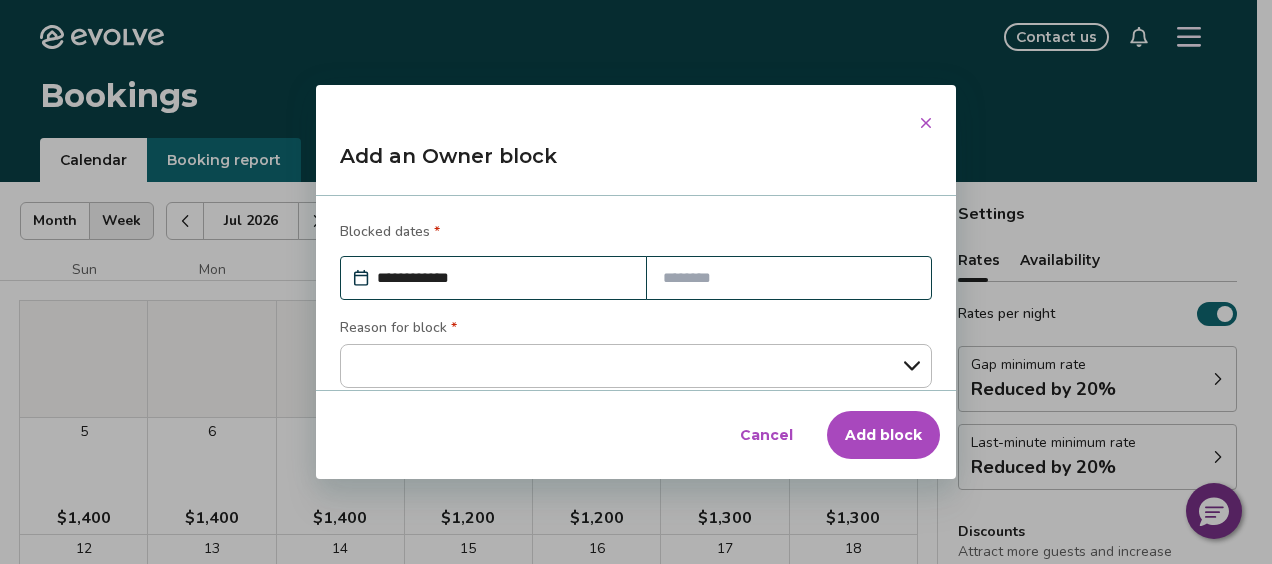 click 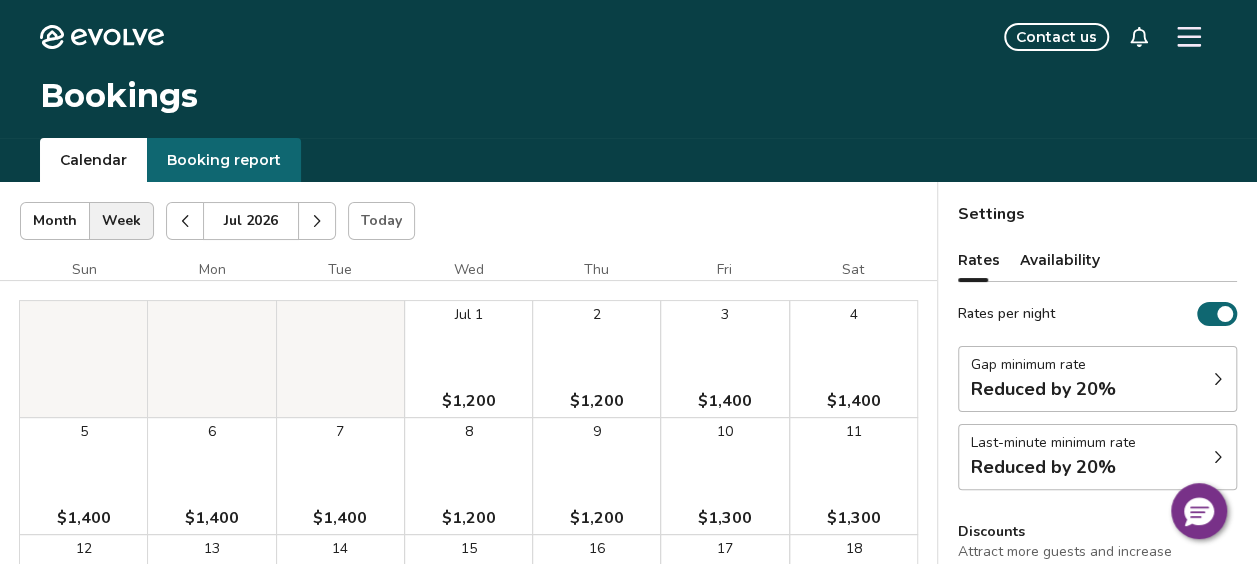 click on "3 $1,400" at bounding box center [724, 359] 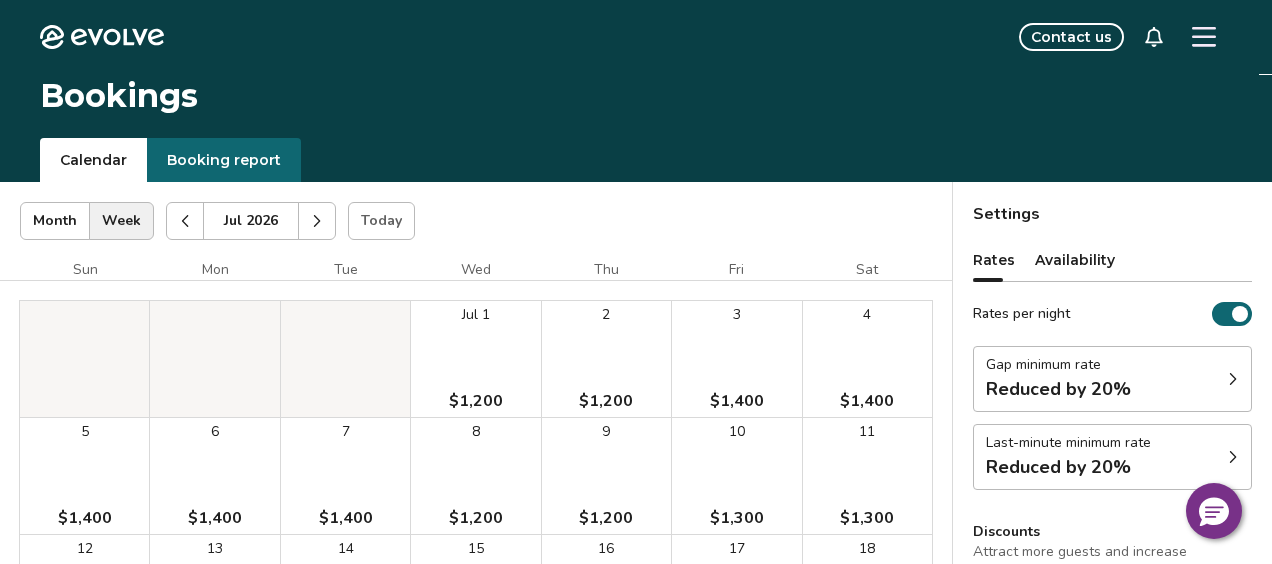 type on "*" 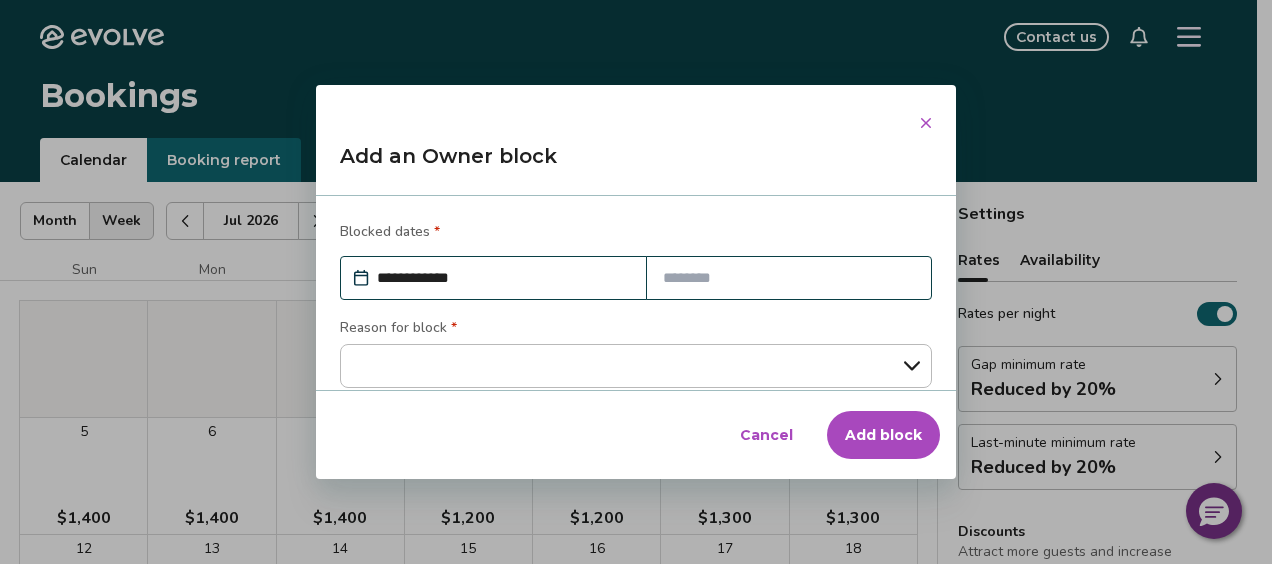 click 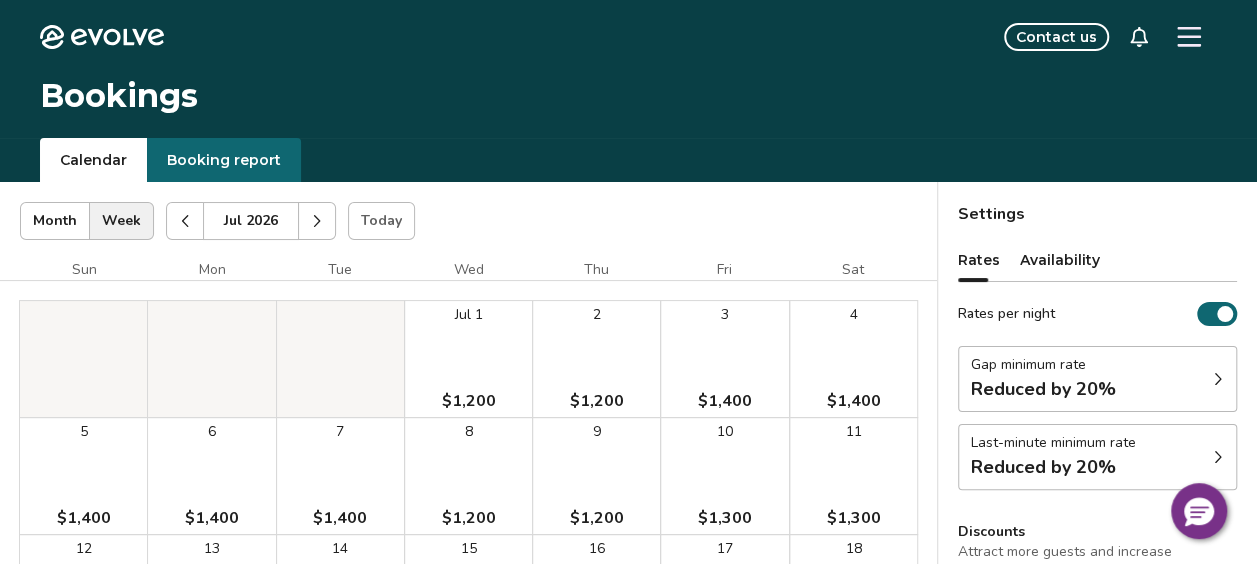 click on "Settings Rates Availability Rates per night Gap minimum rate Reduced by 20% Last-minute minimum rate Reduced by 20% Discounts Attract more guests and increase occupancy by offering Weekly & Monthly Stay discounts. Weekly 10% off Monthly 20% off Non-refundable discount 10% off View rates, policies, & fees Gap minimum rate Reduce your minimum rate by 20% to help fill nights between bookings (Fridays and Saturdays excluded). Enable Once disabled, this % off will be deactivated within 24 hours. Last-minute minimum rate Reduce your minimum rate by 20% to help fill vacancies over the next 30 days. Enable Once disabled, this % off will be deactivated within 24 hours. Weekly discount Set a max-discount % between 5% – 60%. Your discount may bring your nightly rate below your minimum rates in some instances. Learn more Your current monthly discount is 20%. If you'd like your weekly discount % to be higher than 20%, than you'll need to adjust your monthly discount % first. Enable ** 5% 20% ** % Set Enable **" at bounding box center [1097, 568] 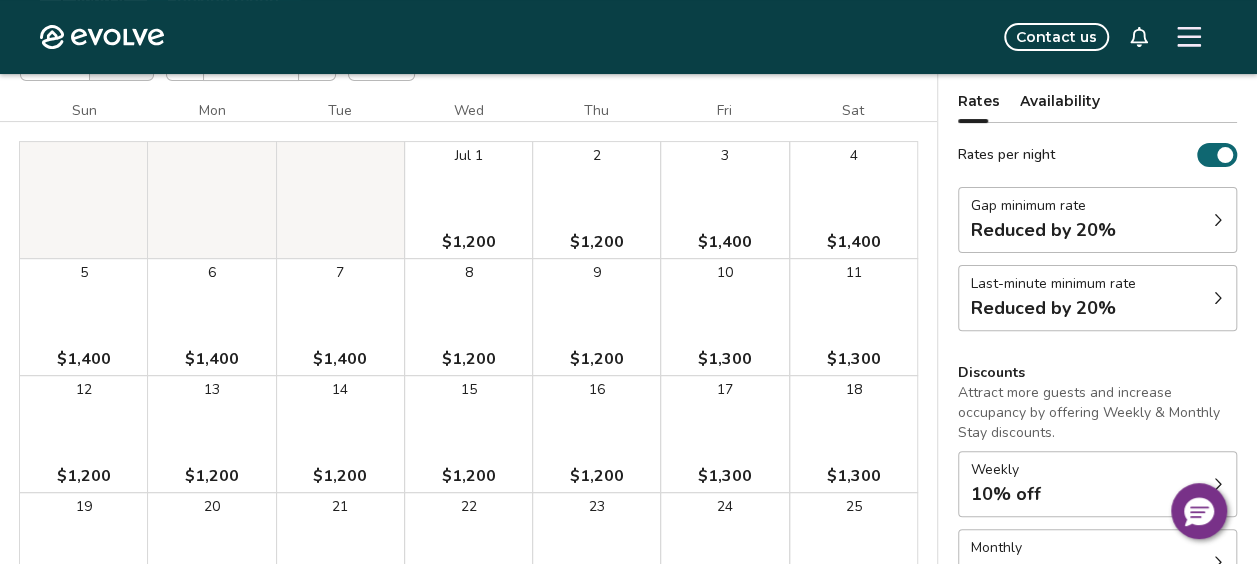 scroll, scrollTop: 160, scrollLeft: 0, axis: vertical 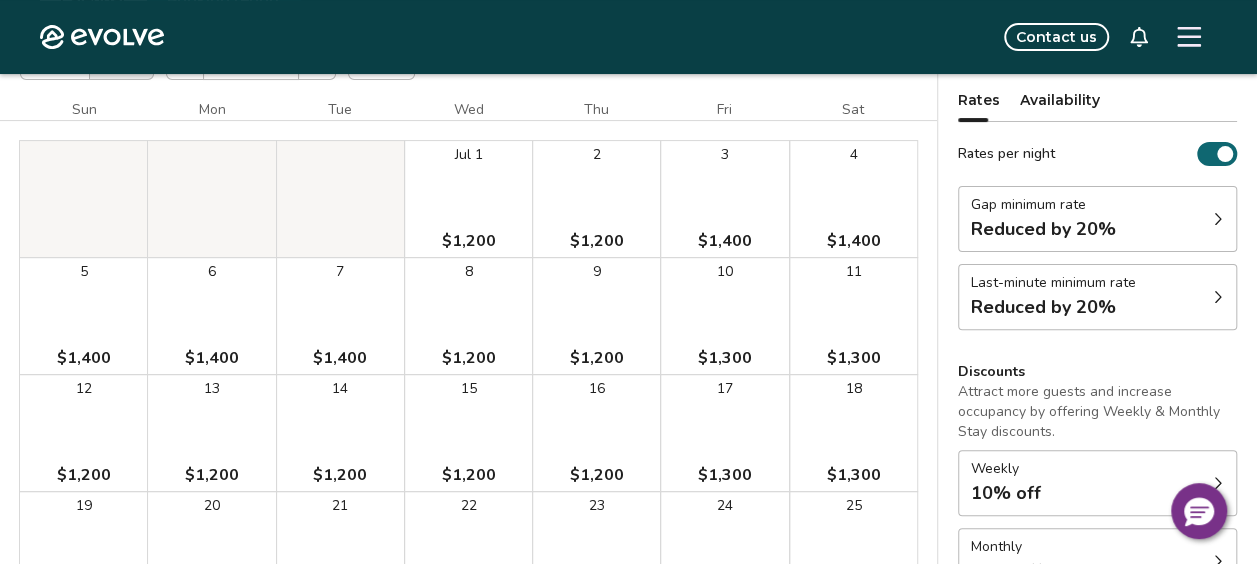 click on "Reduced by 20%" at bounding box center (1043, 307) 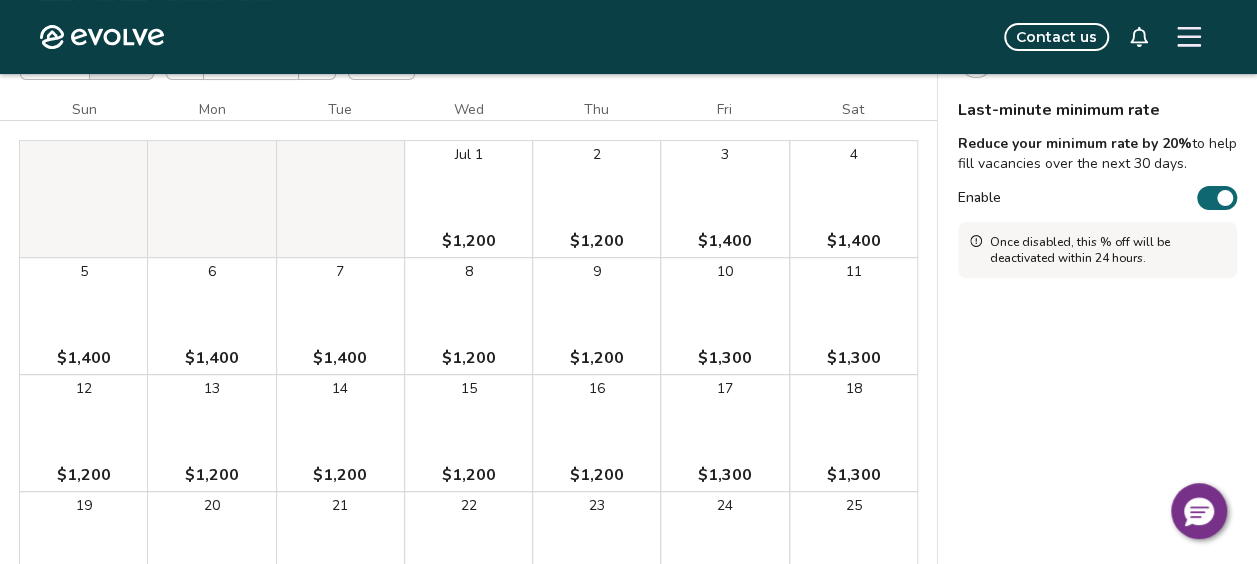 click on "Contact us" at bounding box center [702, 37] 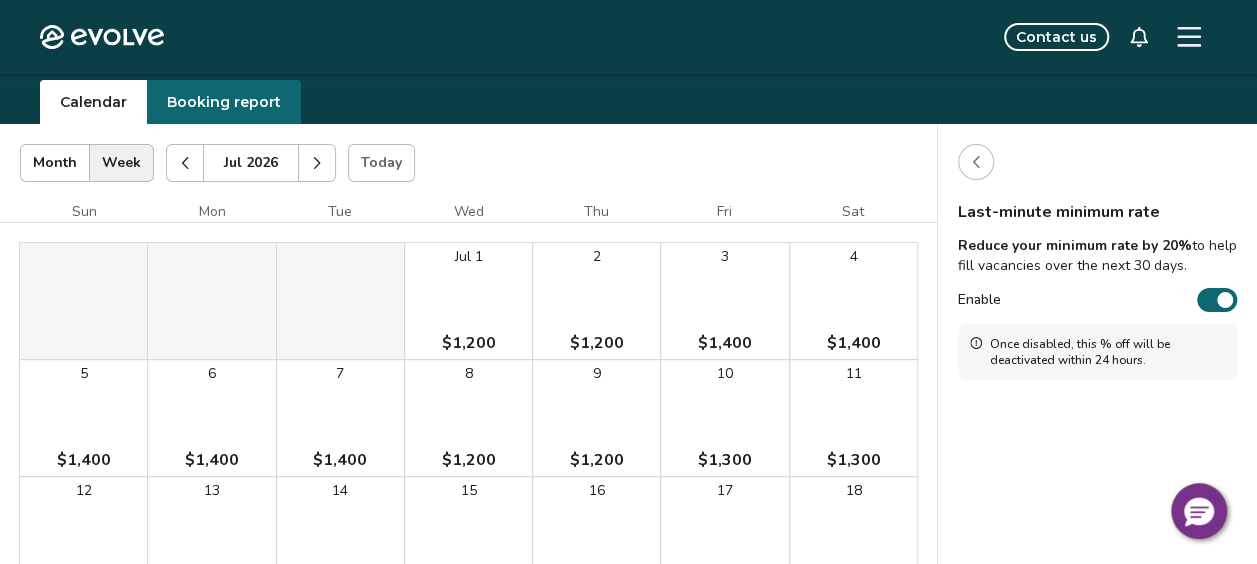 scroll, scrollTop: 0, scrollLeft: 0, axis: both 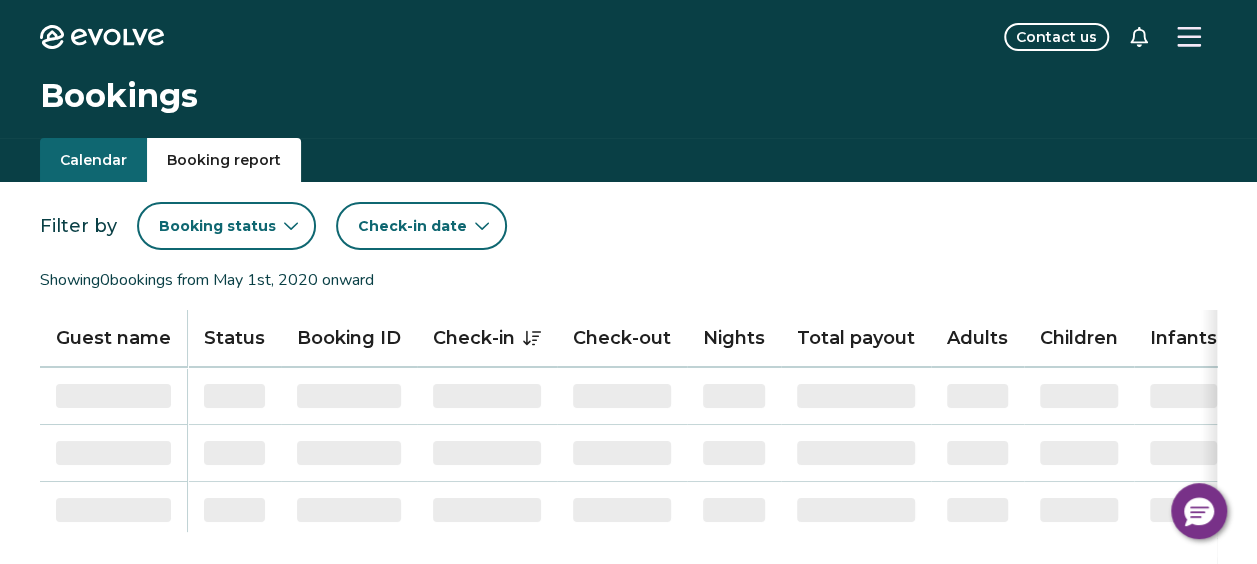 click on "Booking report" at bounding box center (224, 160) 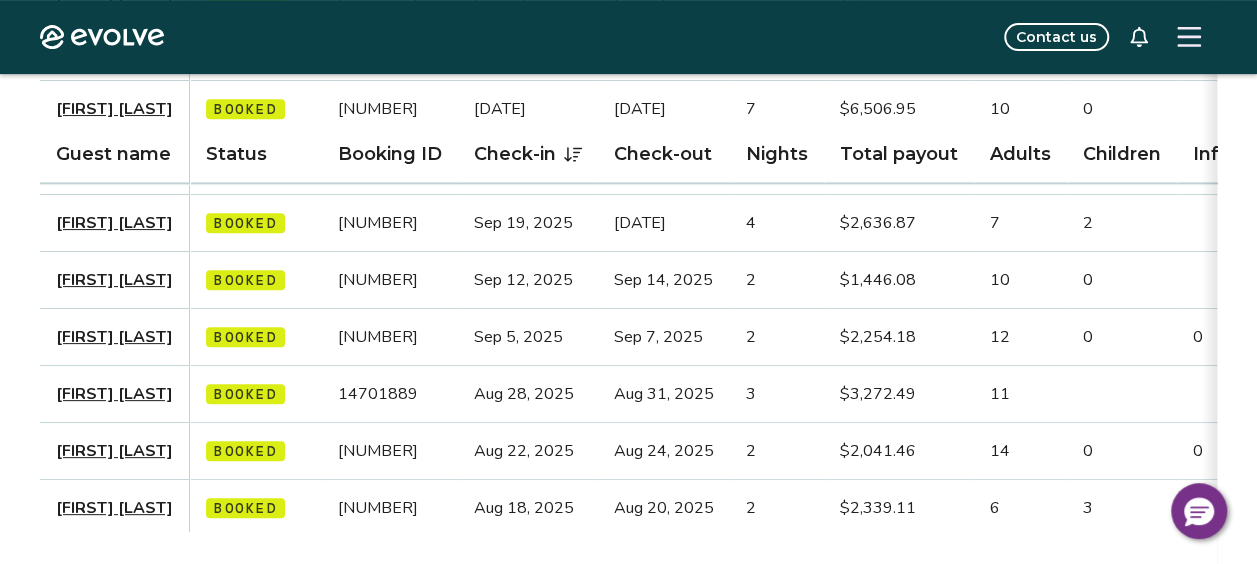 scroll, scrollTop: 413, scrollLeft: 0, axis: vertical 